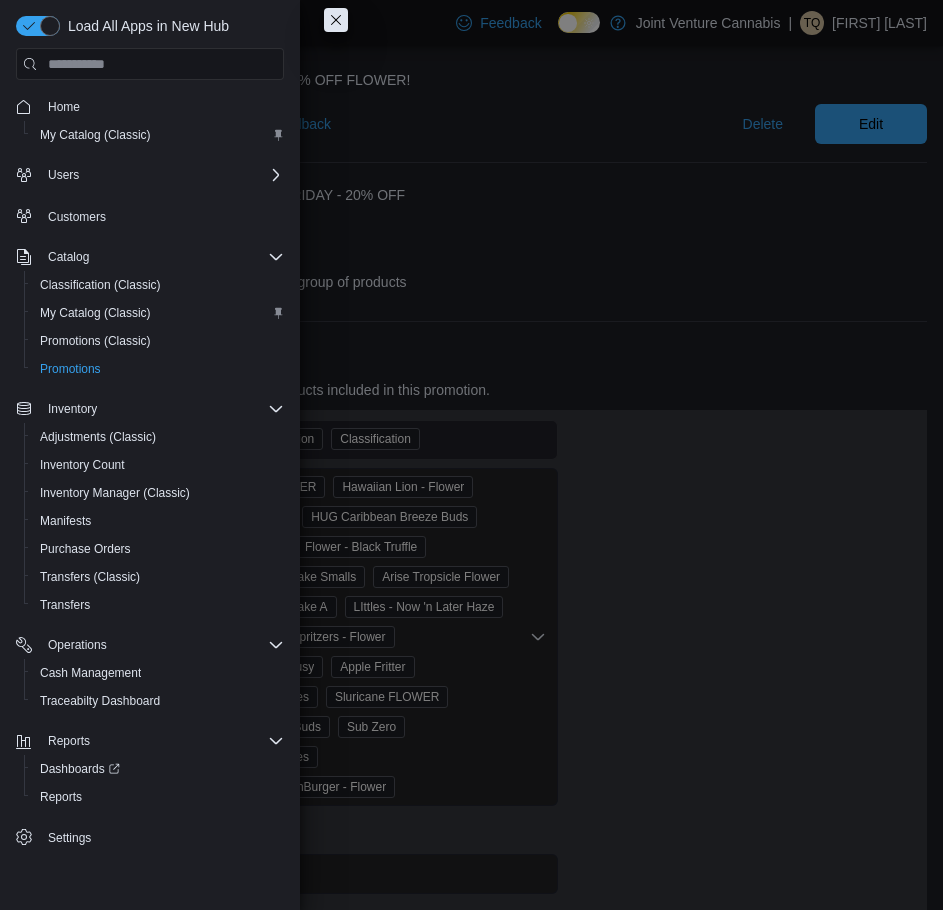 select on "**" 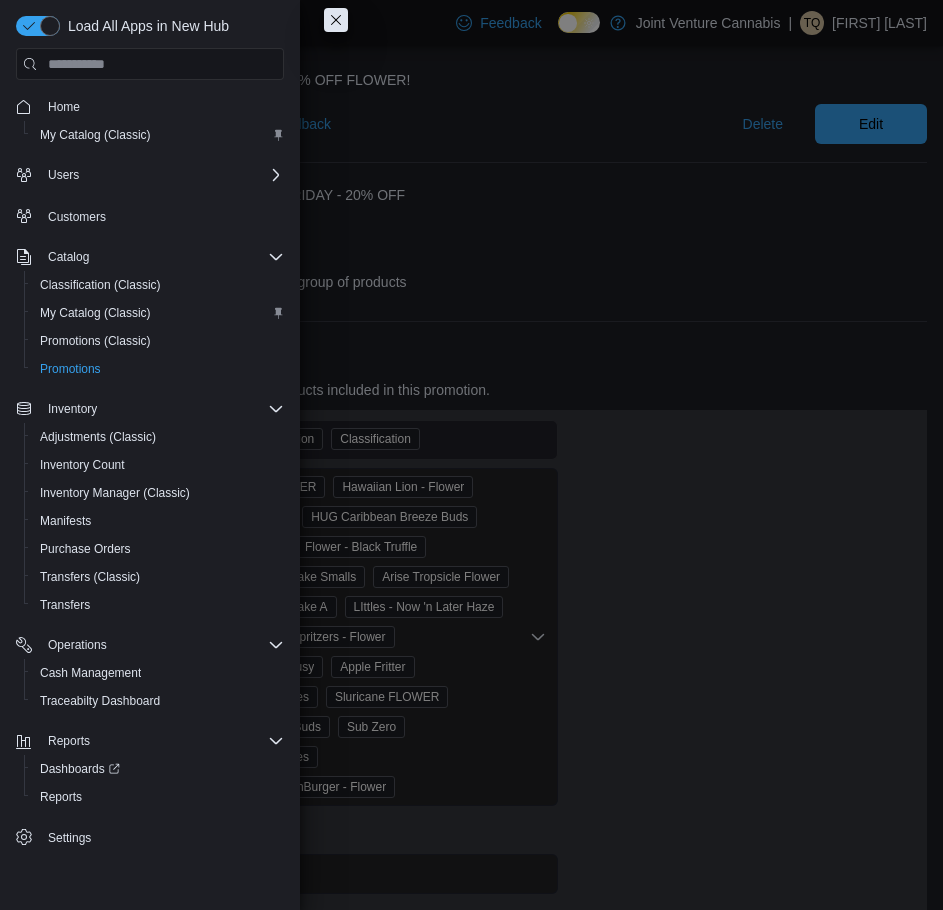 click at bounding box center [336, 20] 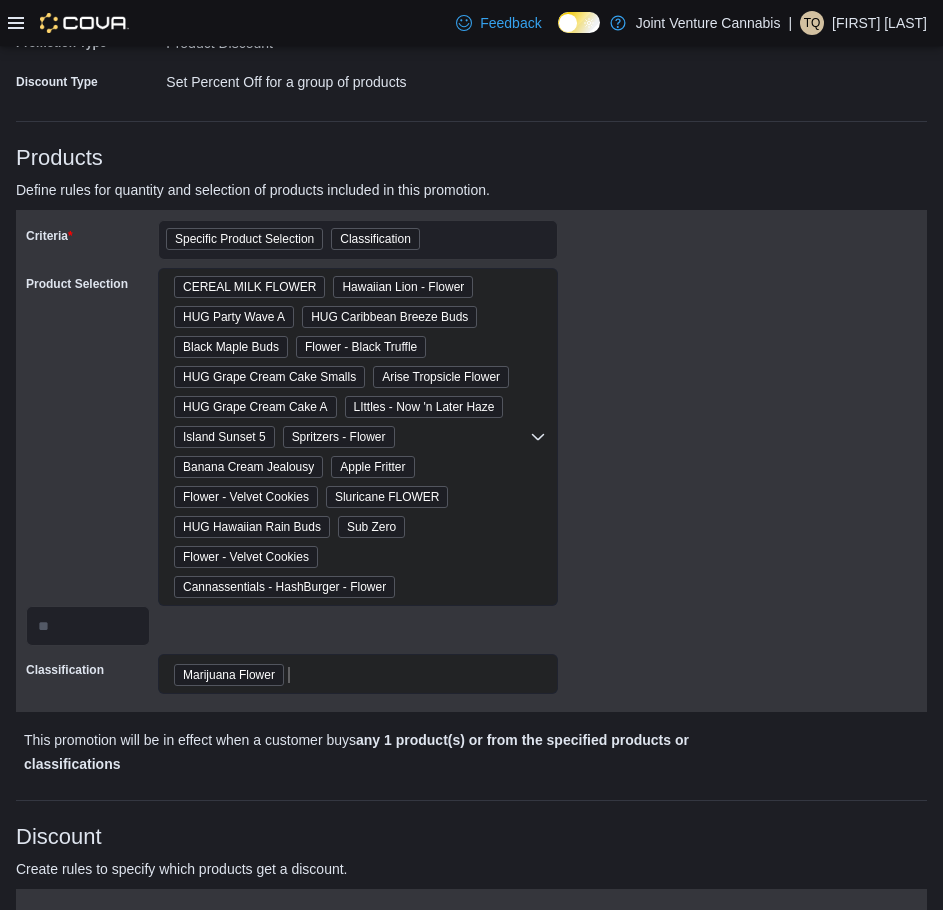 scroll, scrollTop: 400, scrollLeft: 0, axis: vertical 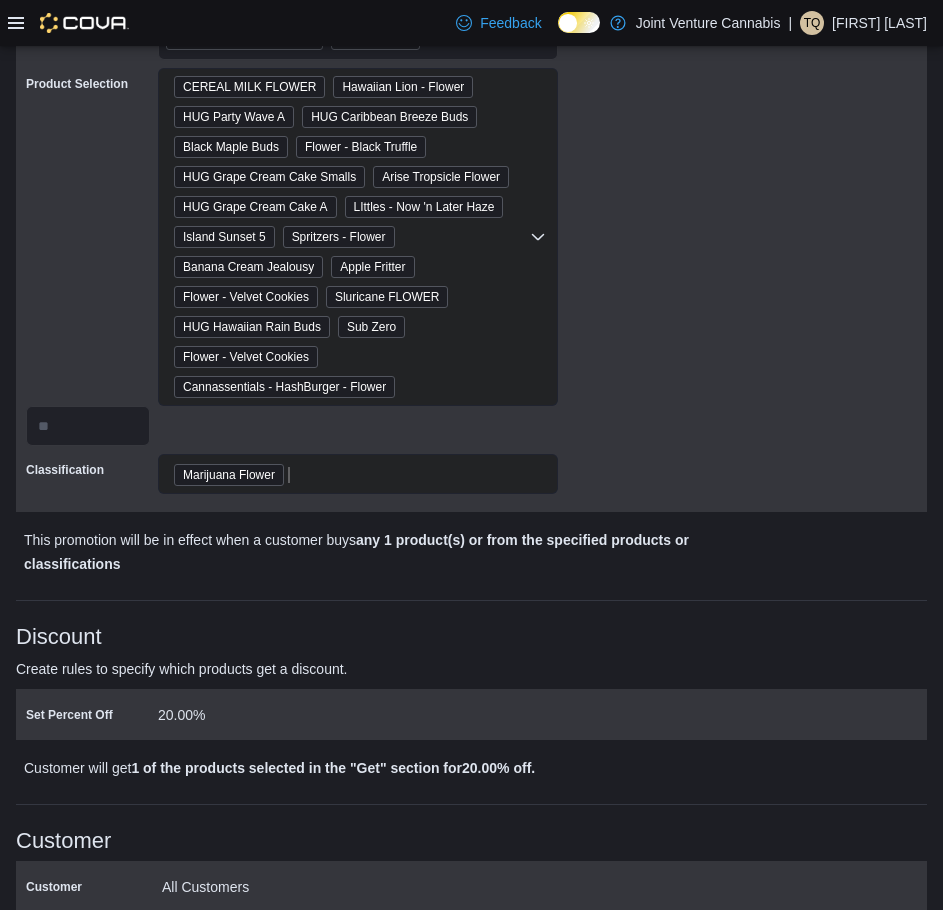 click on "Criteria Specific Product Selection Classification Product Selection CEREAL MILK FLOWER Hawaiian Lion - Flower HUG Party Wave A HUG Caribbean Breeze Buds Black Maple Buds Flower - Black Truffle HUG Grape Cream Cake Smalls Arise Tropsicle Flower HUG Grape Cream Cake A LIttles - Now 'n Later Haze Island Sunset 5 Spritzers - Flower Banana Cream Jealousy Apple Fritter Flower - Velvet Cookies Sluricane FLOWER HUG Hawaiian Rain Buds Sub Zero Flower - Velvet Cookies Cannassentials - HashBurger - Flower *** ** Classification Marijuana Flower" at bounding box center [471, 261] 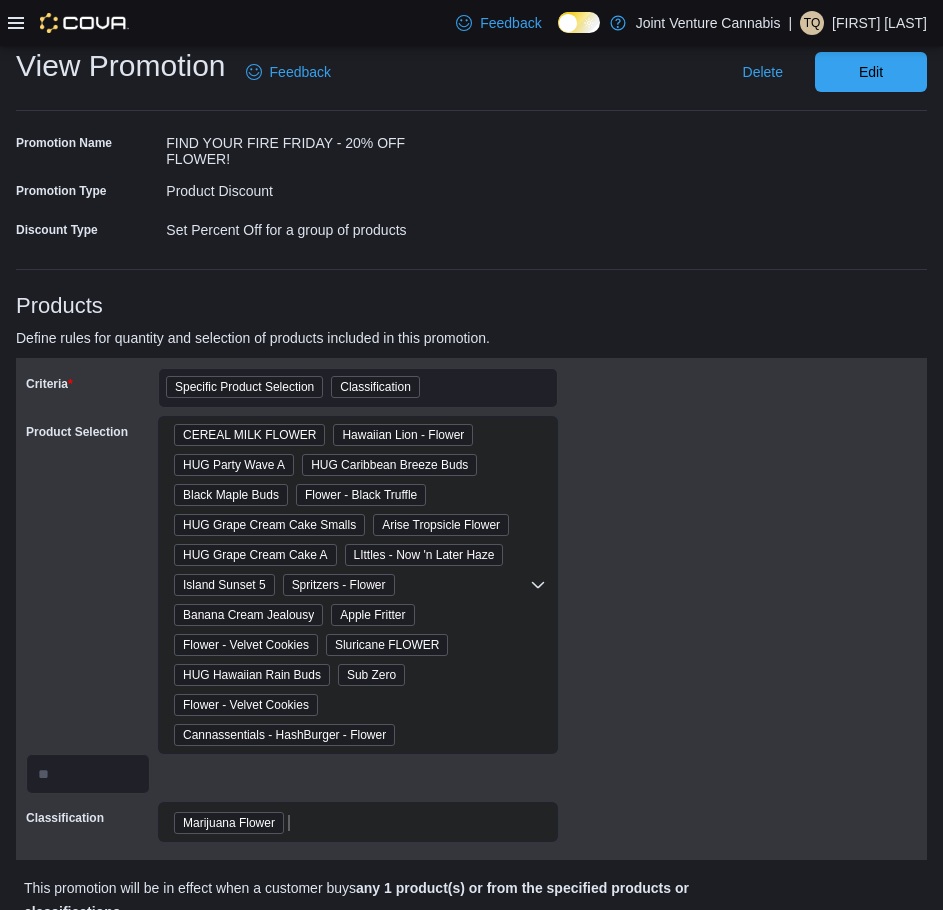 scroll, scrollTop: 100, scrollLeft: 0, axis: vertical 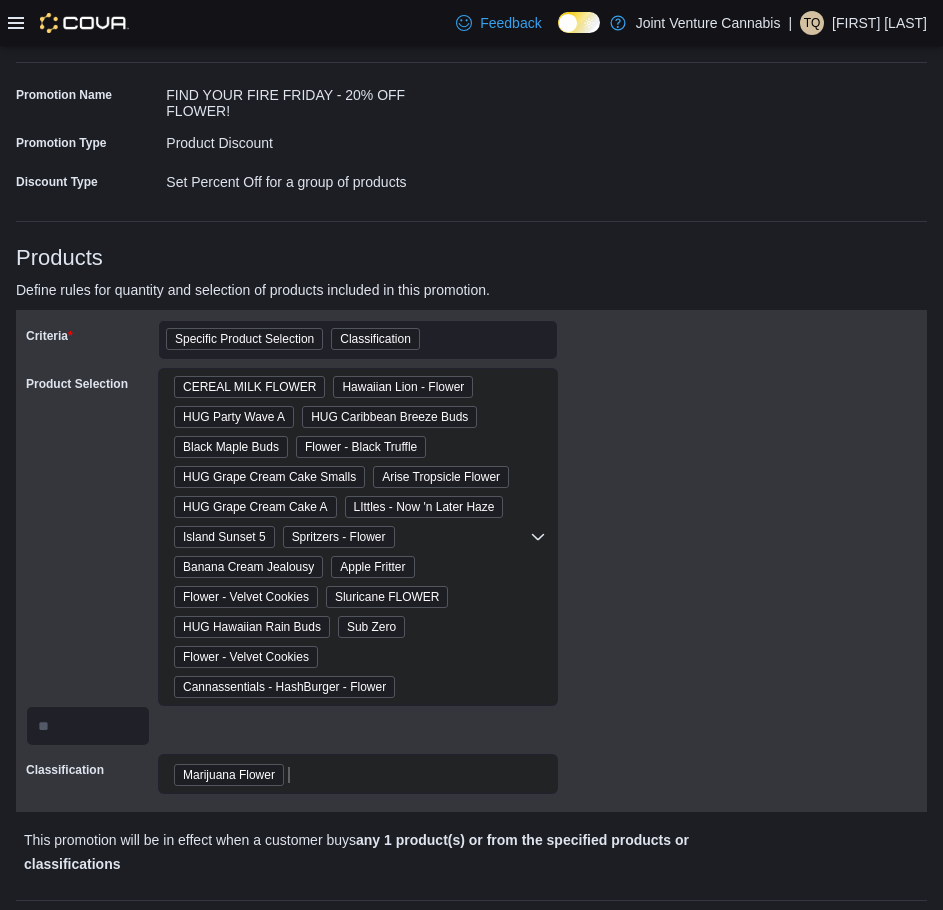 click on "Specific Product Selection Classification" at bounding box center [358, 340] 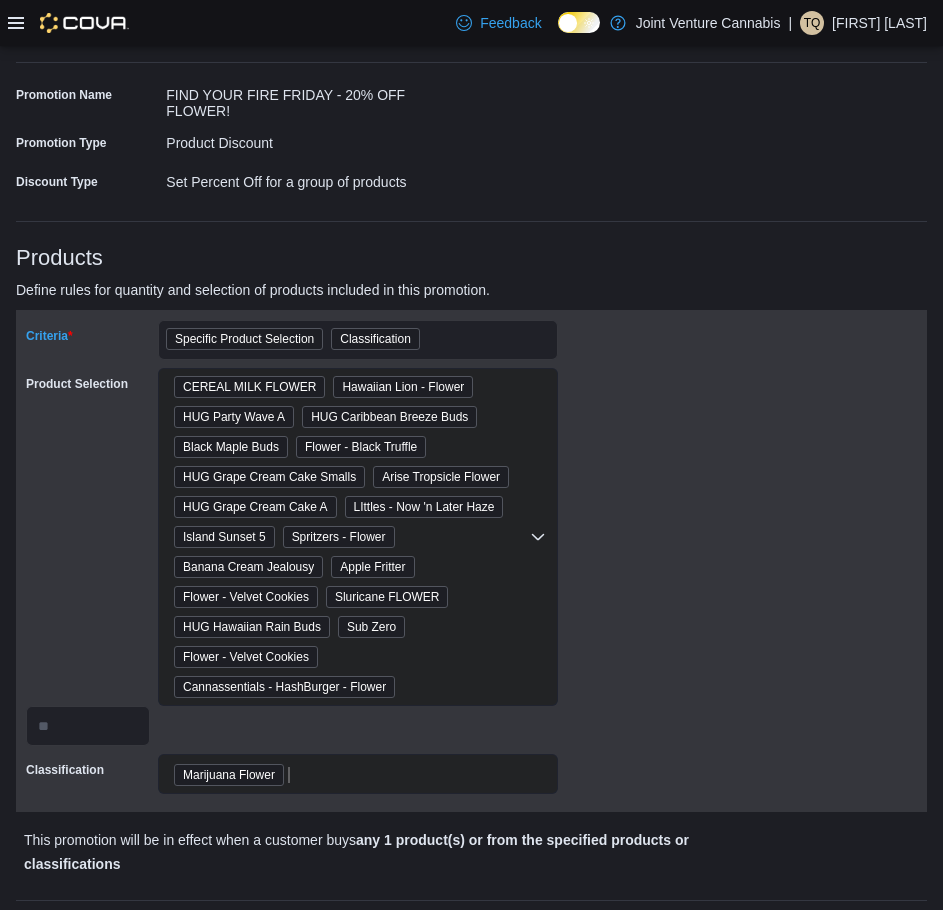 scroll, scrollTop: 0, scrollLeft: 0, axis: both 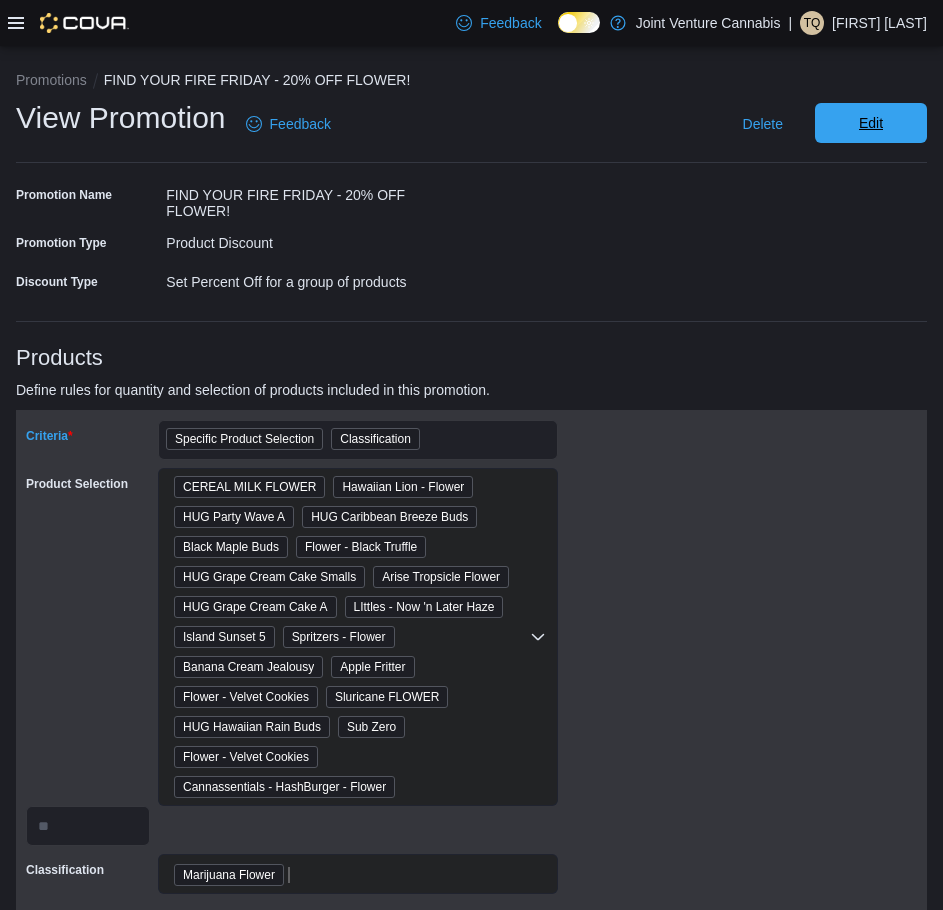 click on "Edit" at bounding box center (871, 123) 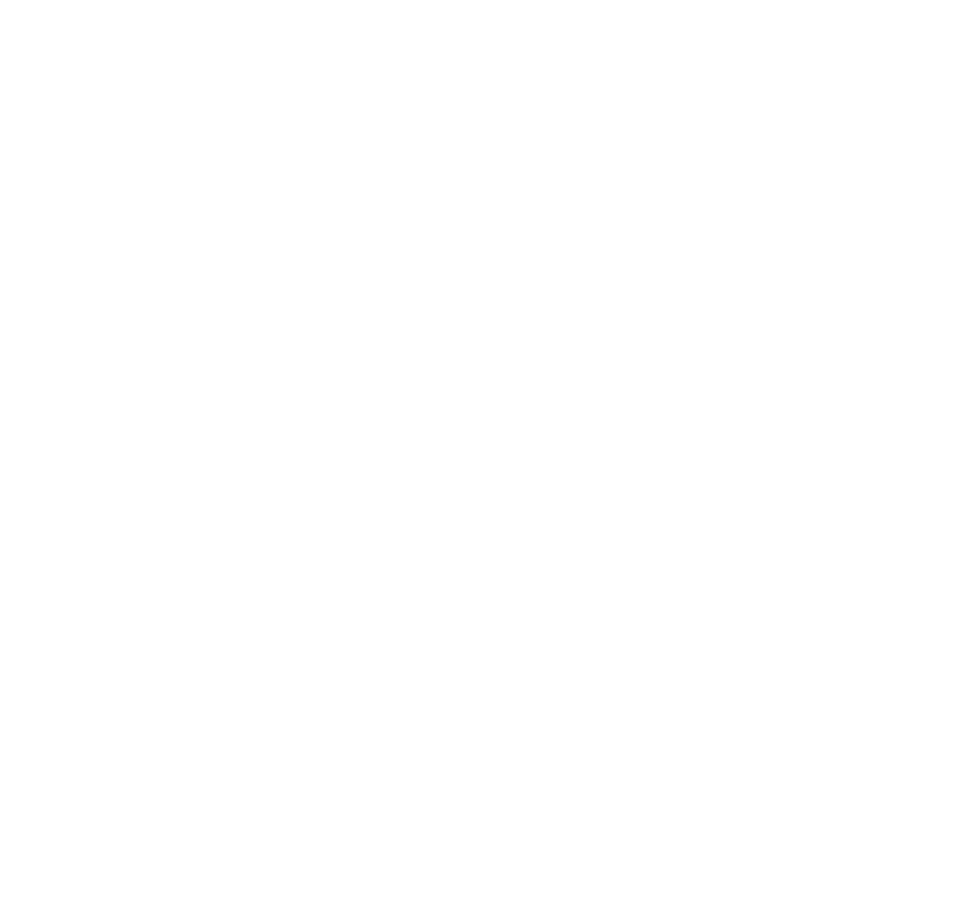 scroll, scrollTop: 0, scrollLeft: 0, axis: both 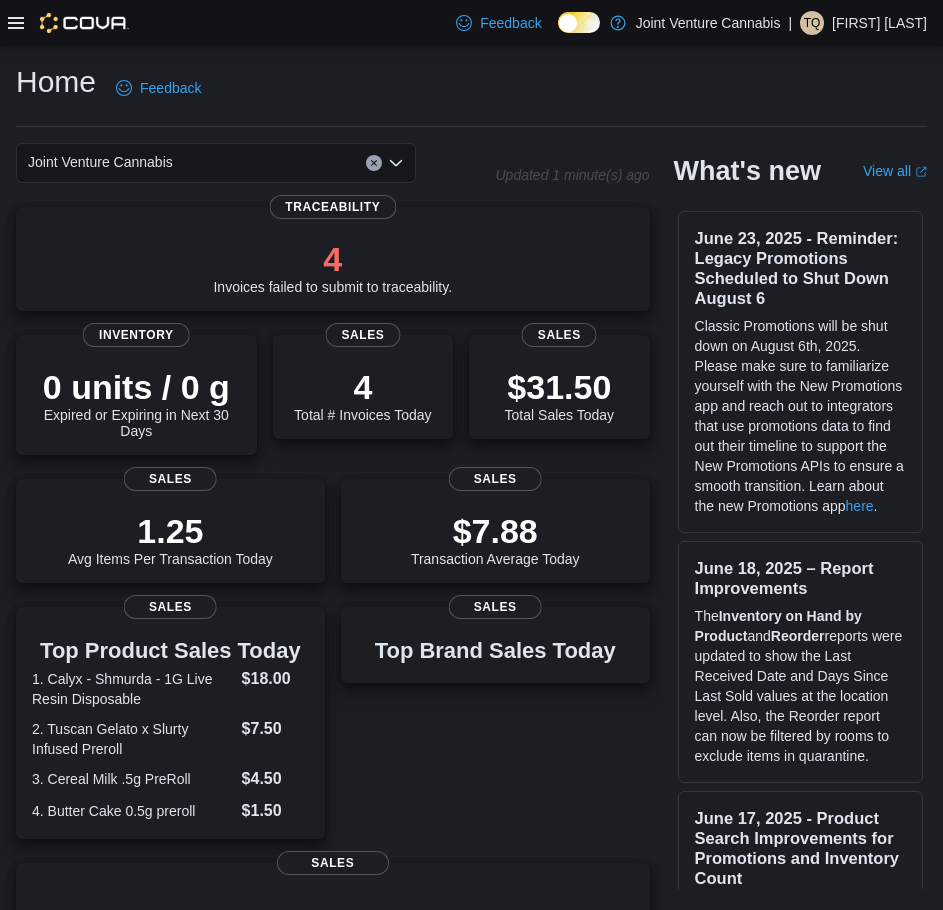 click 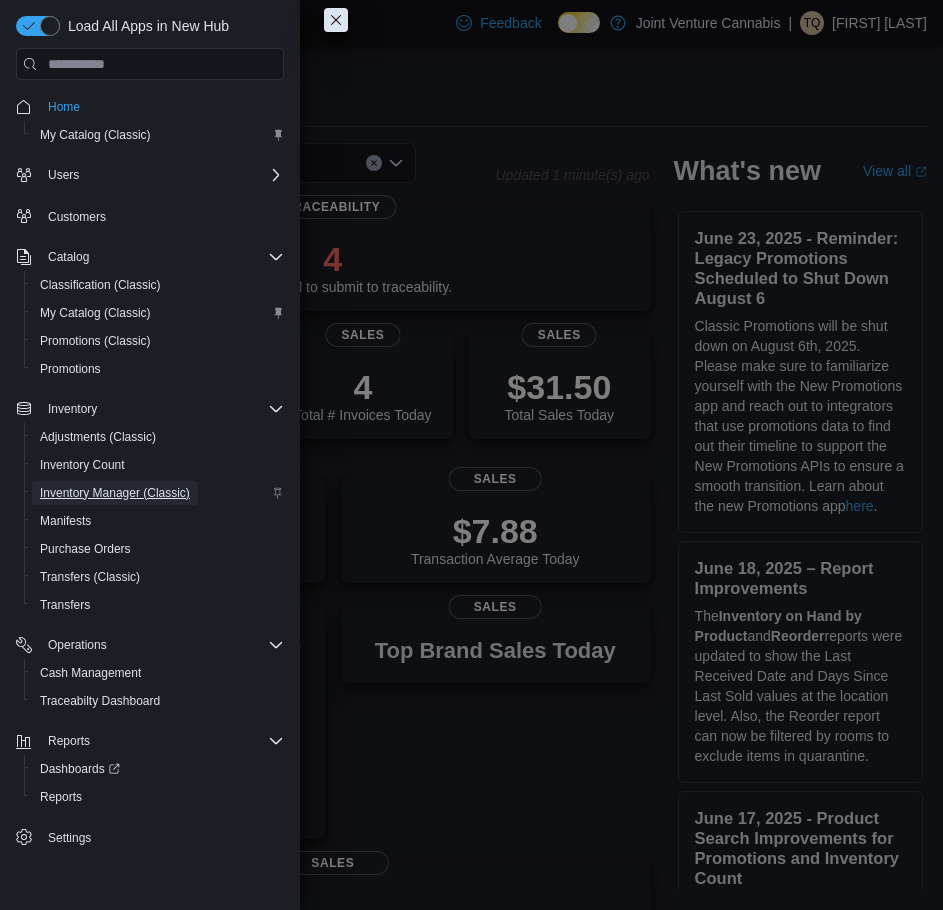 click on "Inventory Manager (Classic)" at bounding box center [115, 493] 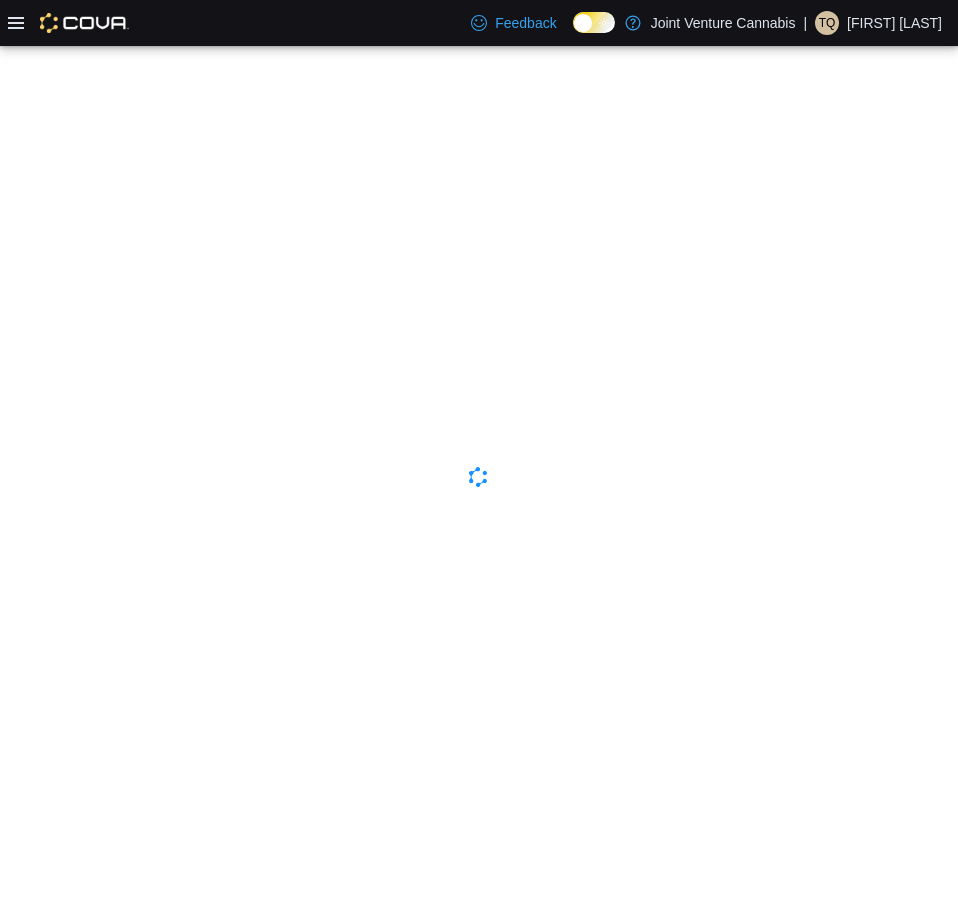 scroll, scrollTop: 0, scrollLeft: 0, axis: both 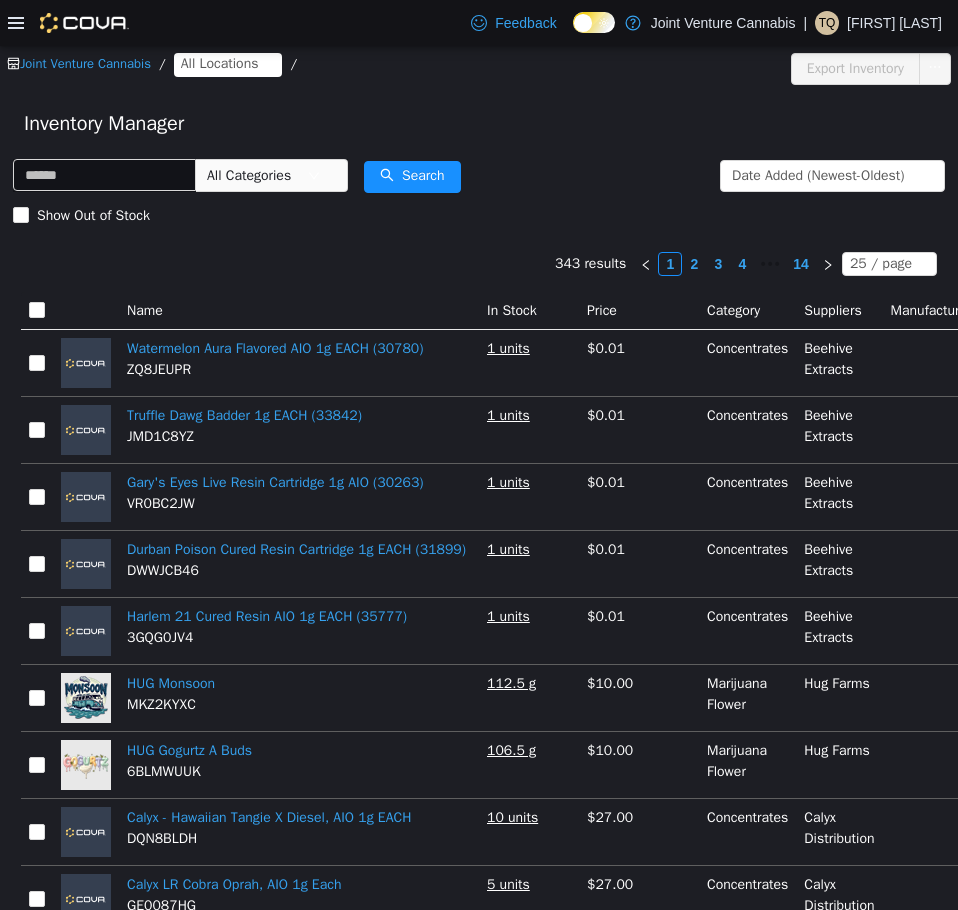 click on "All Categories" at bounding box center (252, 175) 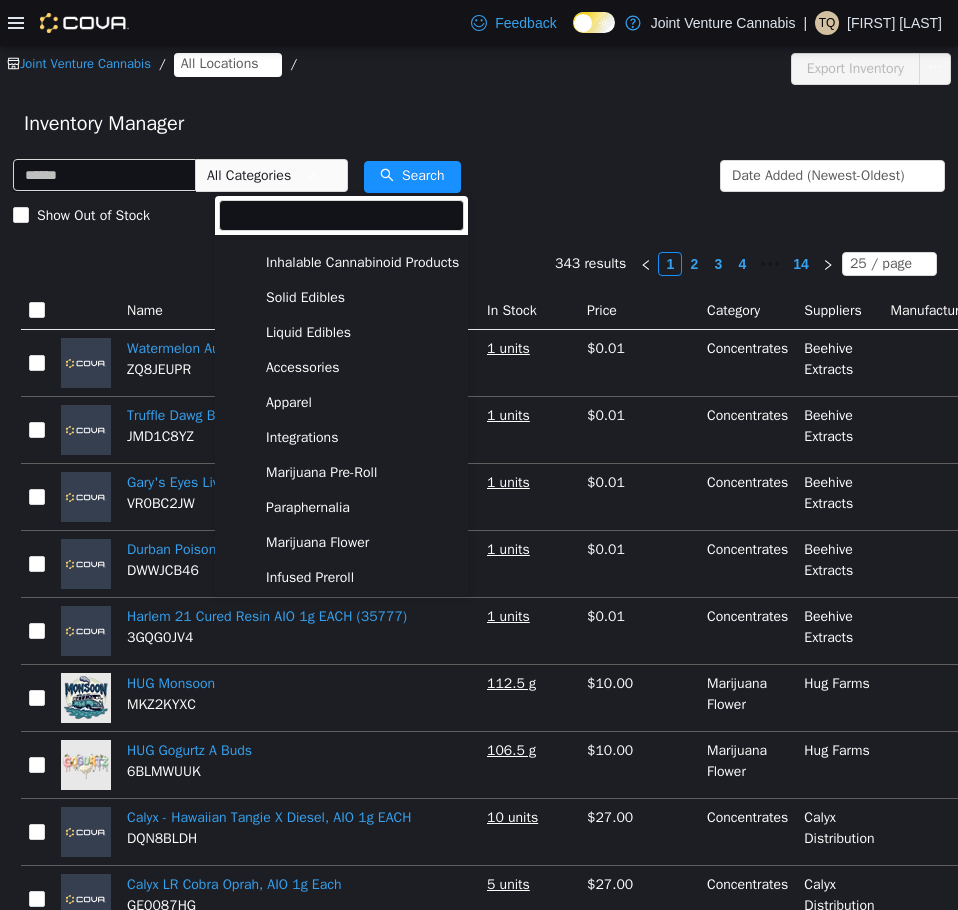 scroll, scrollTop: 176, scrollLeft: 0, axis: vertical 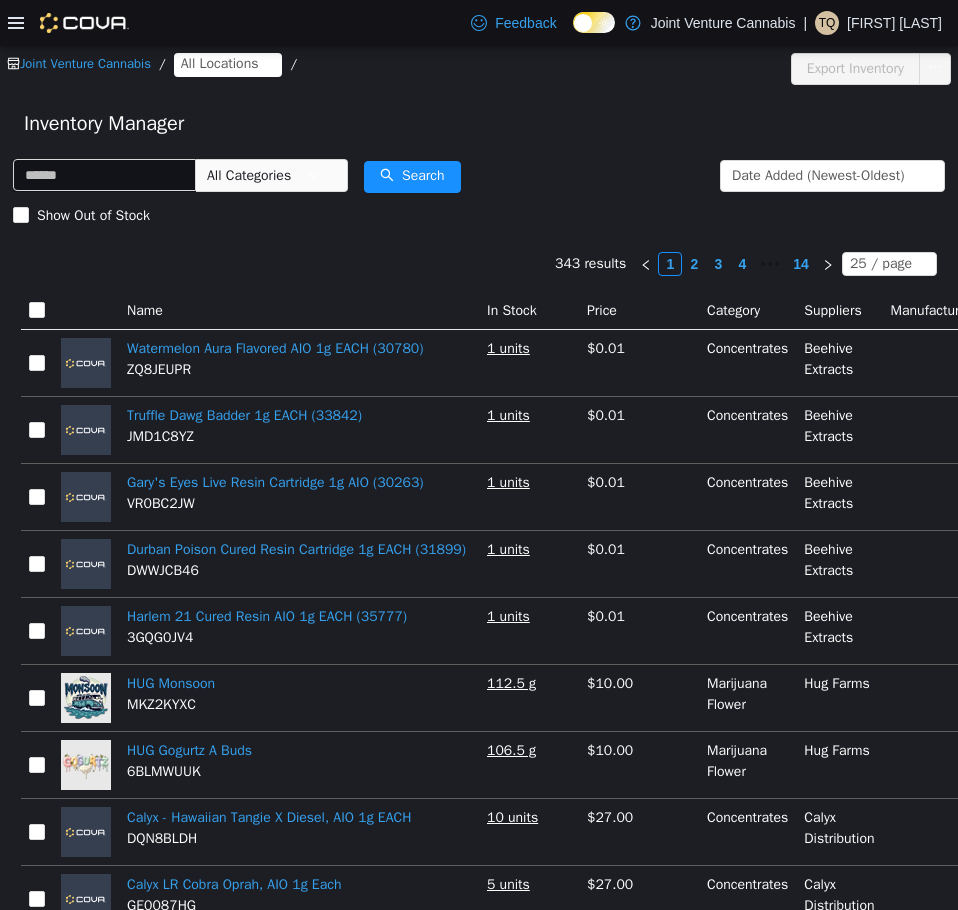 click on "Inventory Manager" at bounding box center (479, 123) 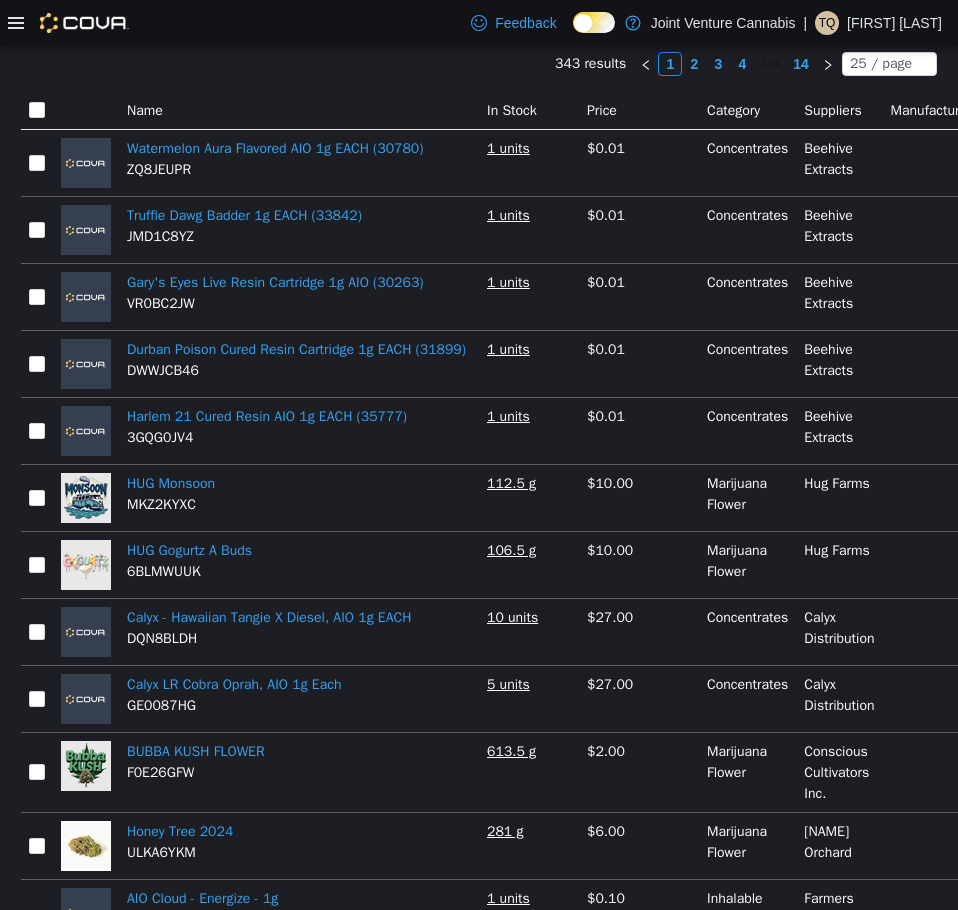 scroll, scrollTop: 418, scrollLeft: 0, axis: vertical 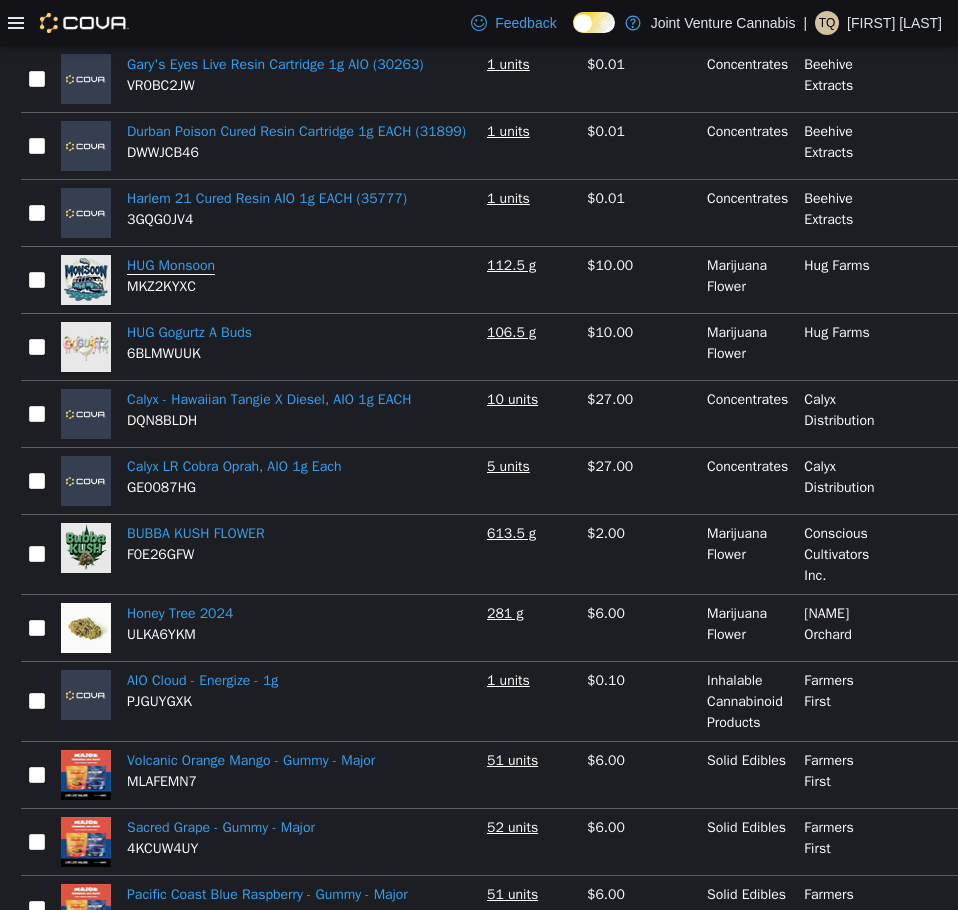 click on "HUG Monsoon" at bounding box center (171, 265) 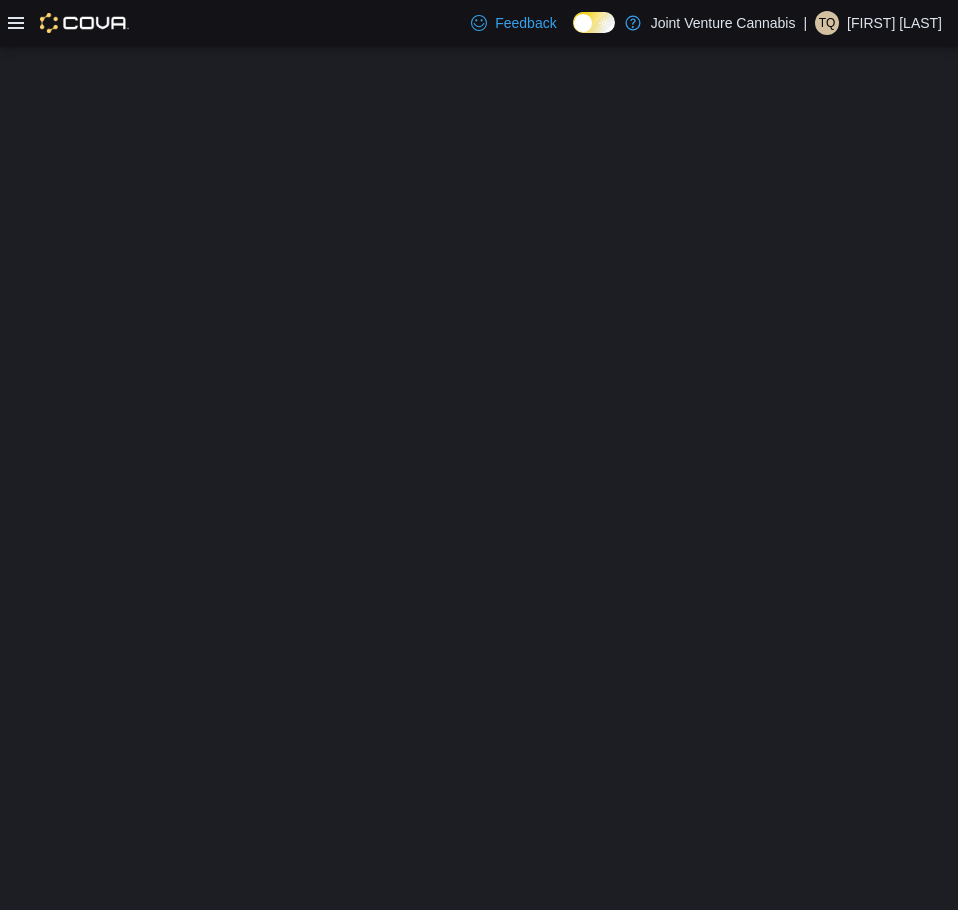 scroll, scrollTop: 0, scrollLeft: 0, axis: both 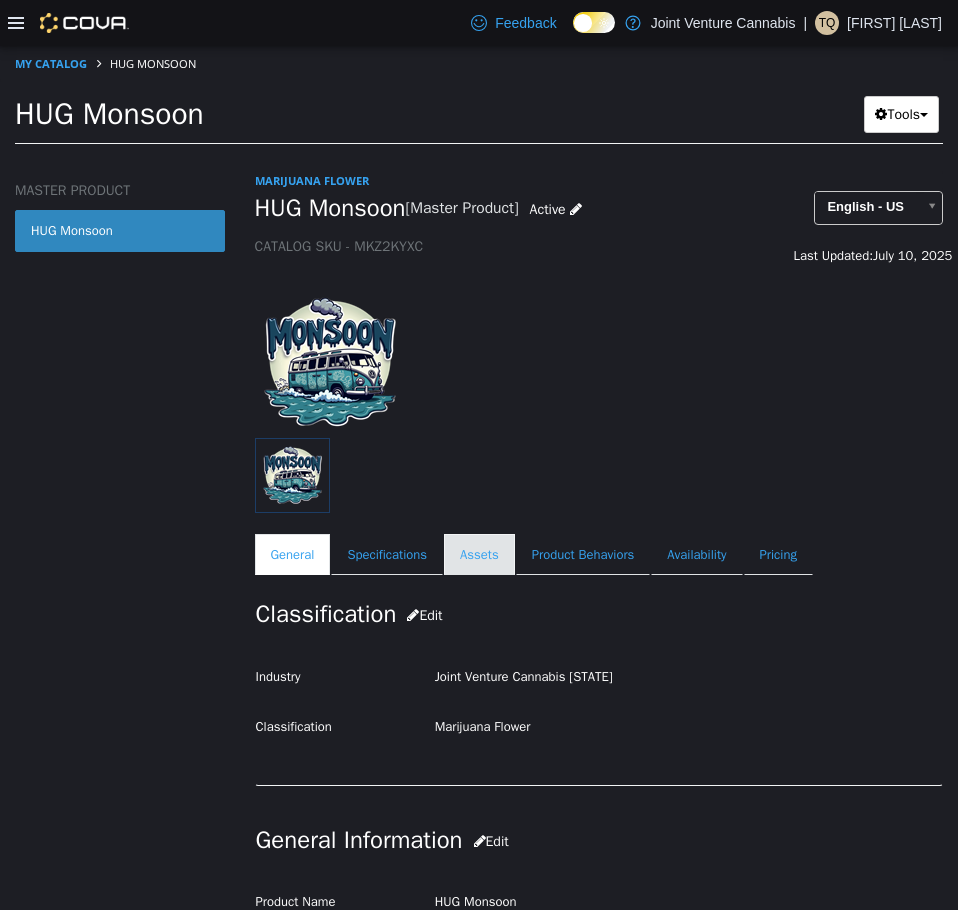 click on "Assets" at bounding box center [479, 554] 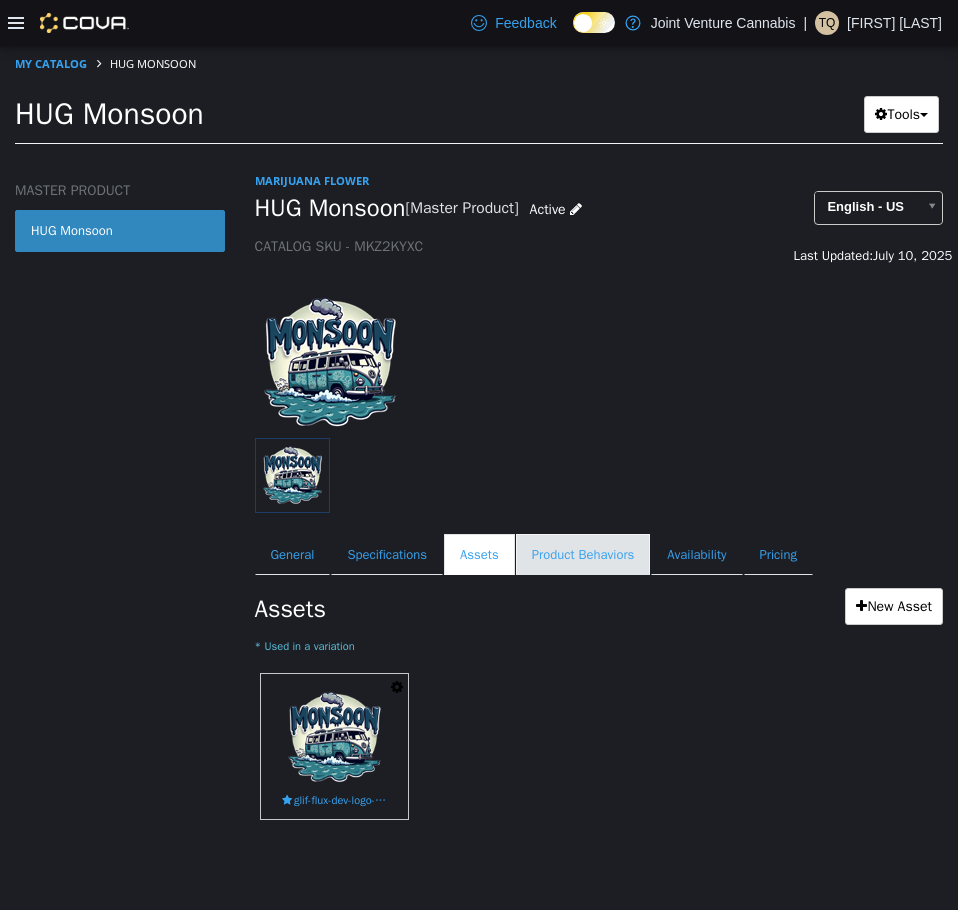 click on "Product Behaviors" at bounding box center [583, 554] 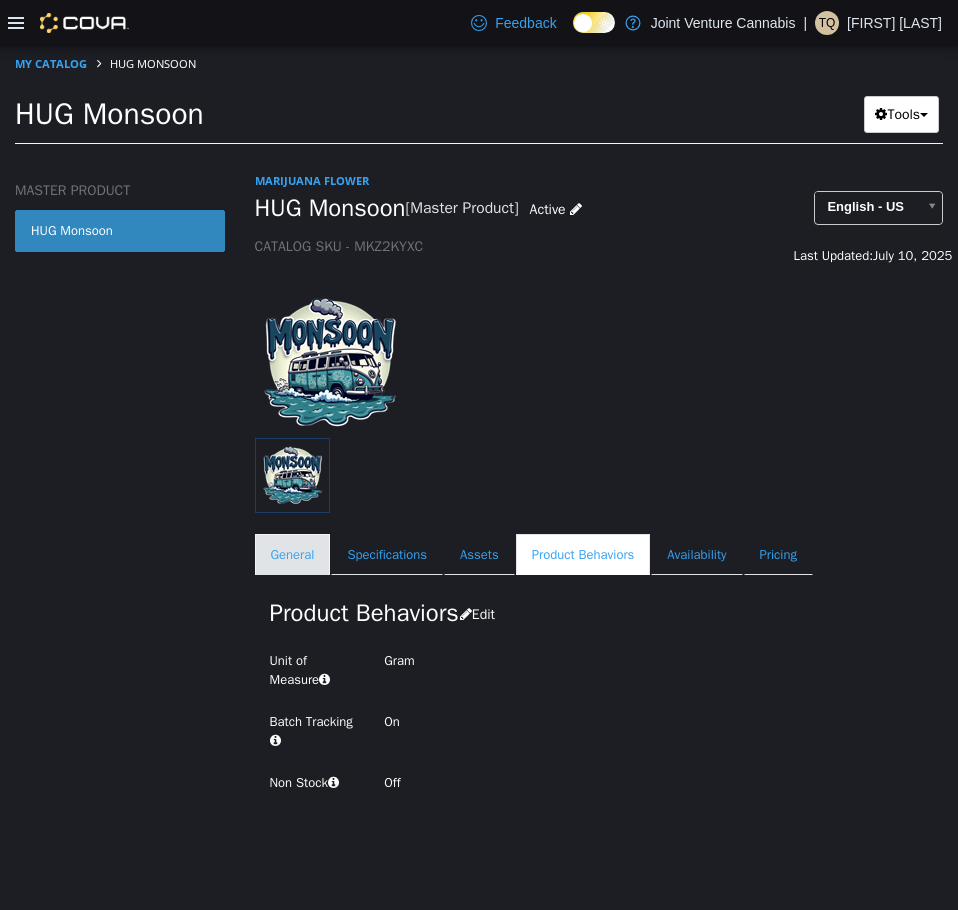 click on "General" at bounding box center (293, 554) 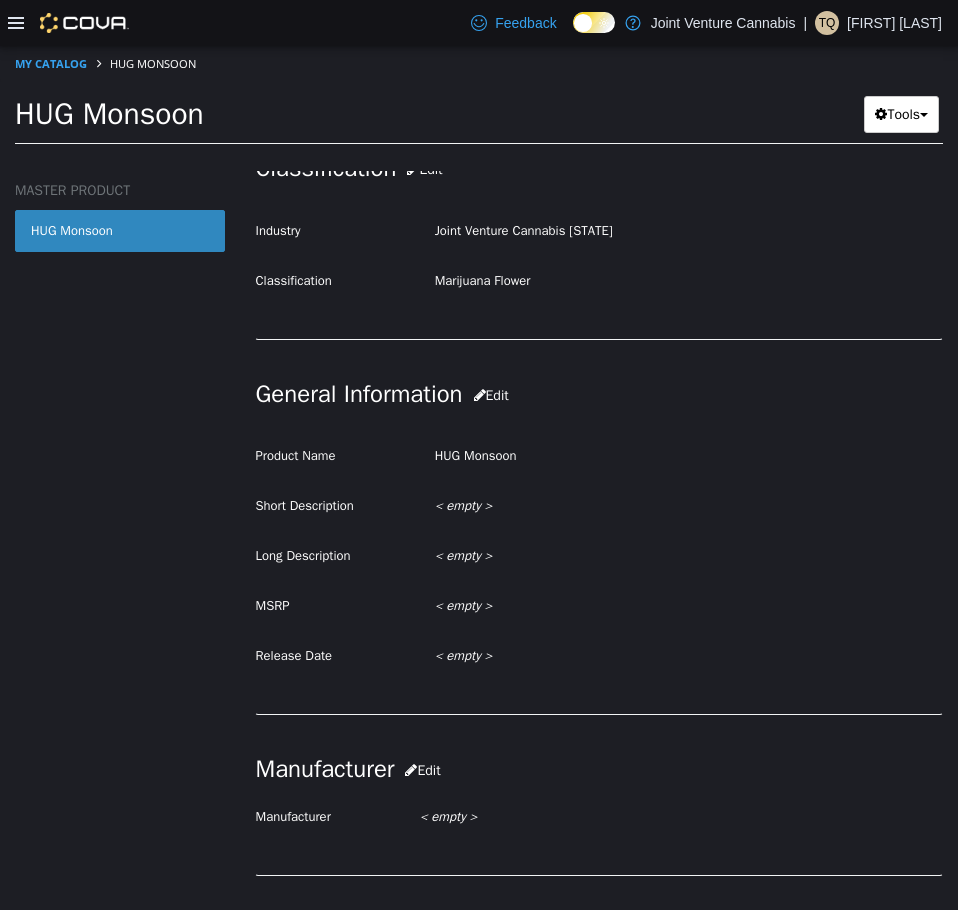 scroll, scrollTop: 300, scrollLeft: 0, axis: vertical 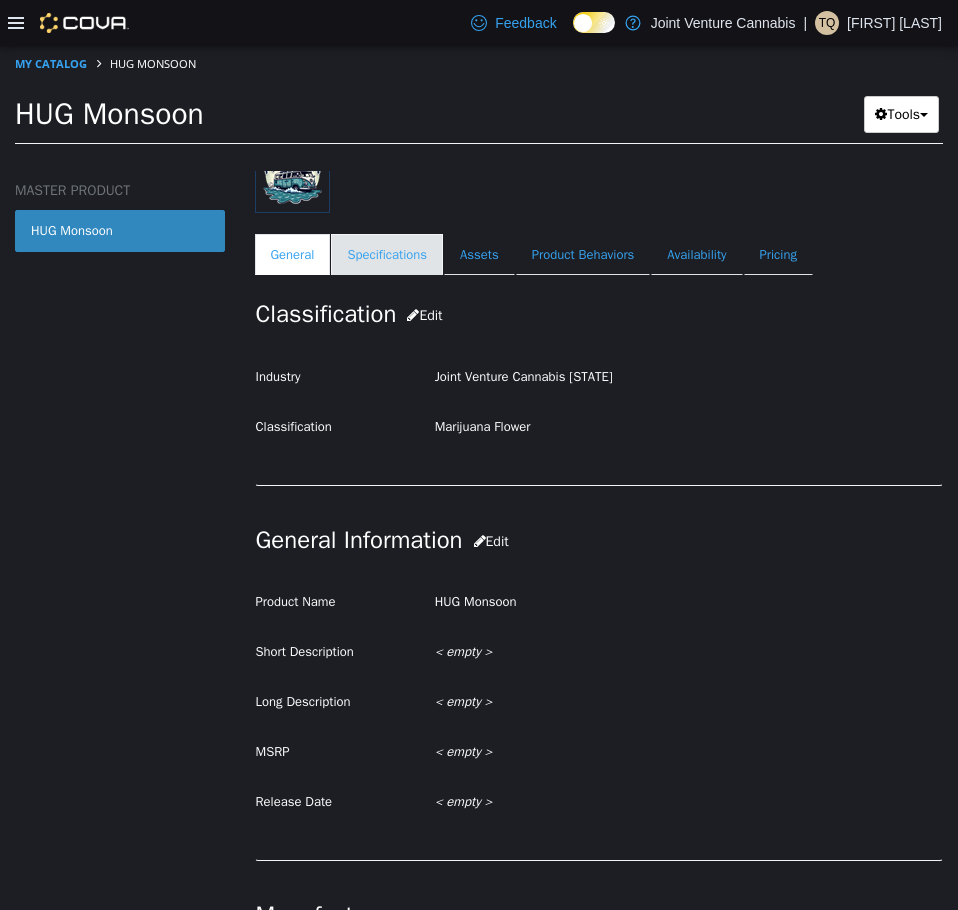 click on "Specifications" at bounding box center [387, 254] 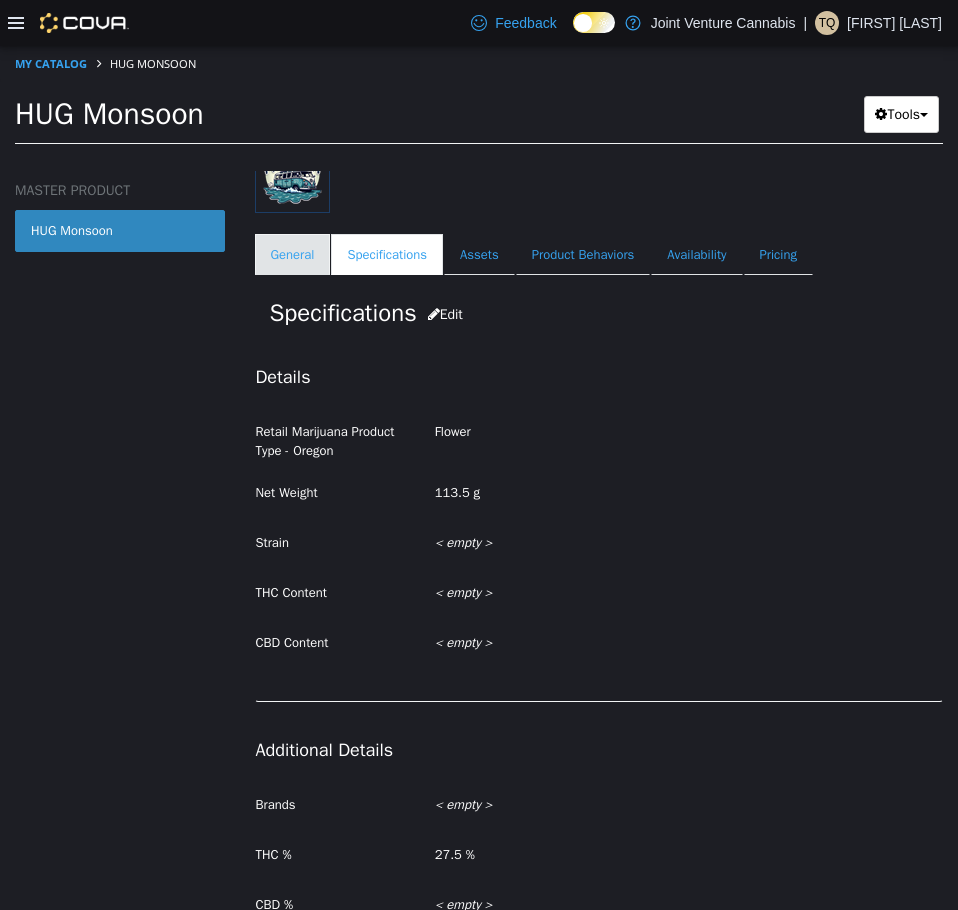 click on "General" at bounding box center [293, 254] 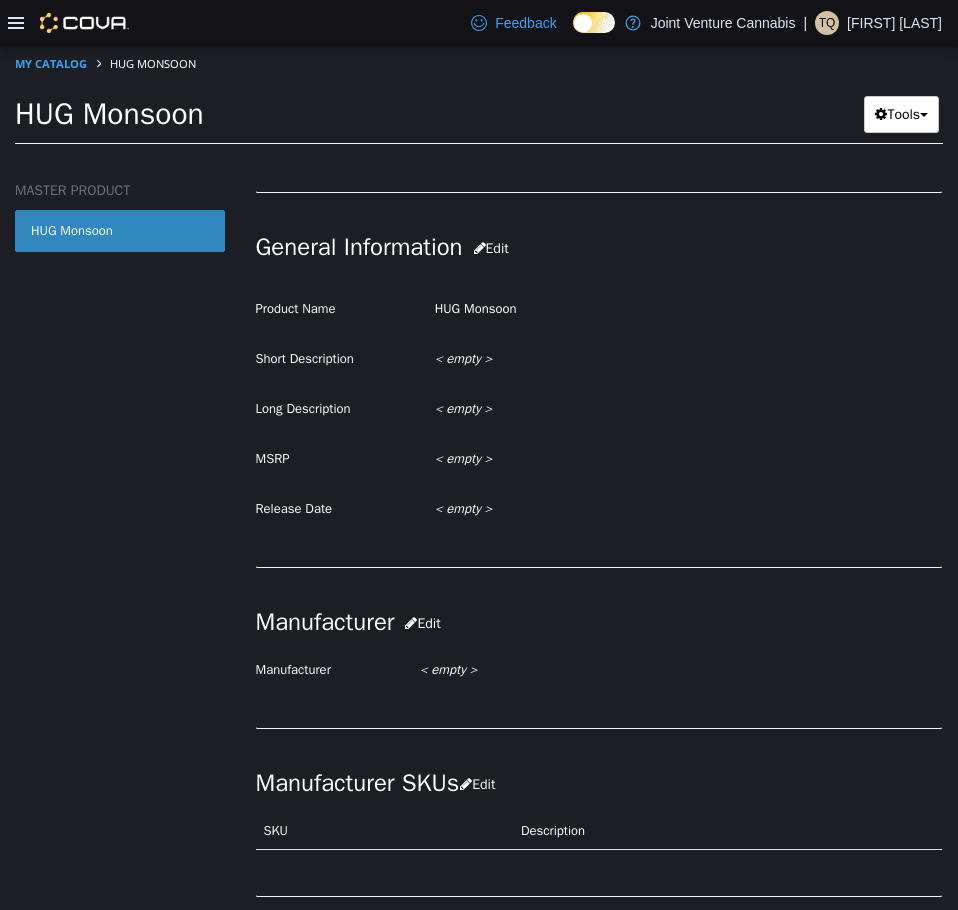 scroll, scrollTop: 293, scrollLeft: 0, axis: vertical 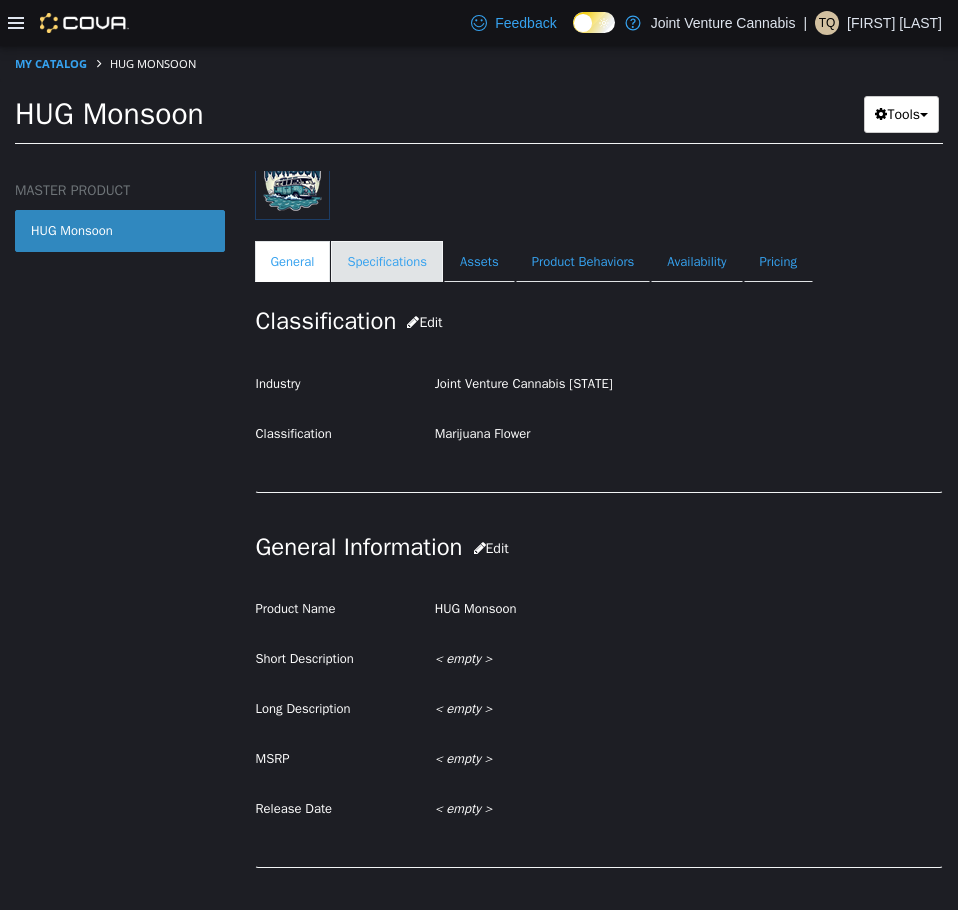 click on "Specifications" at bounding box center [387, 261] 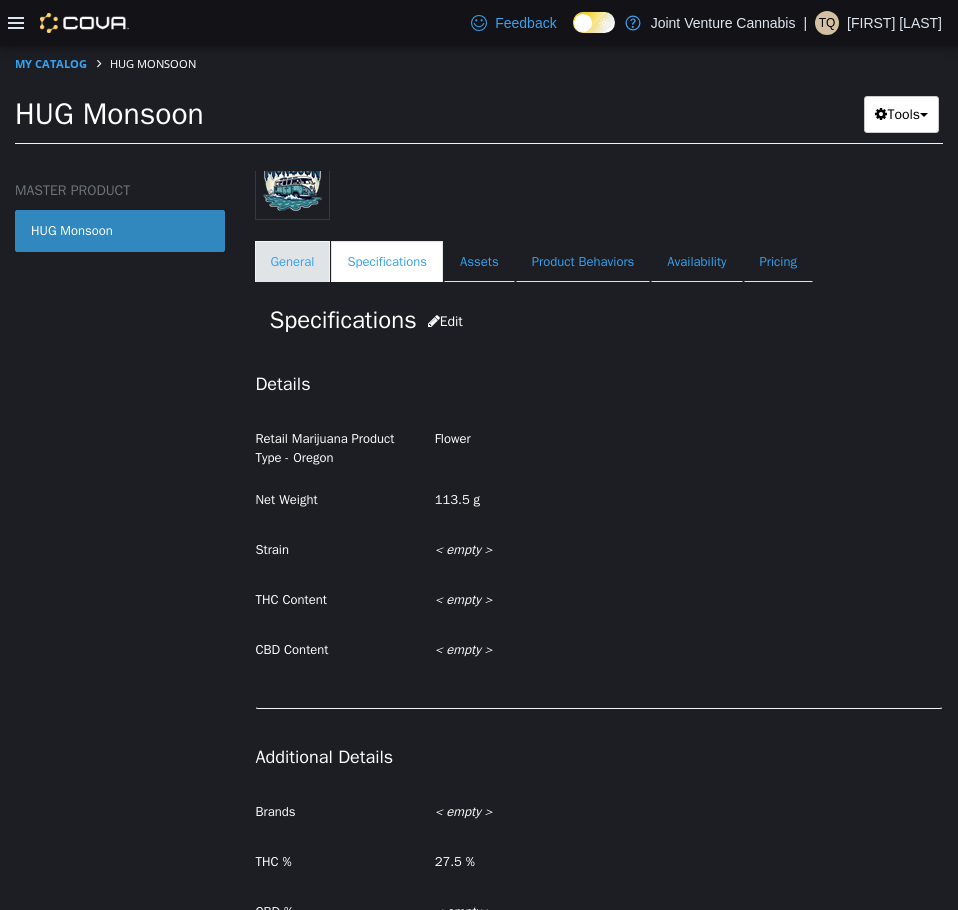 click on "General" at bounding box center [293, 261] 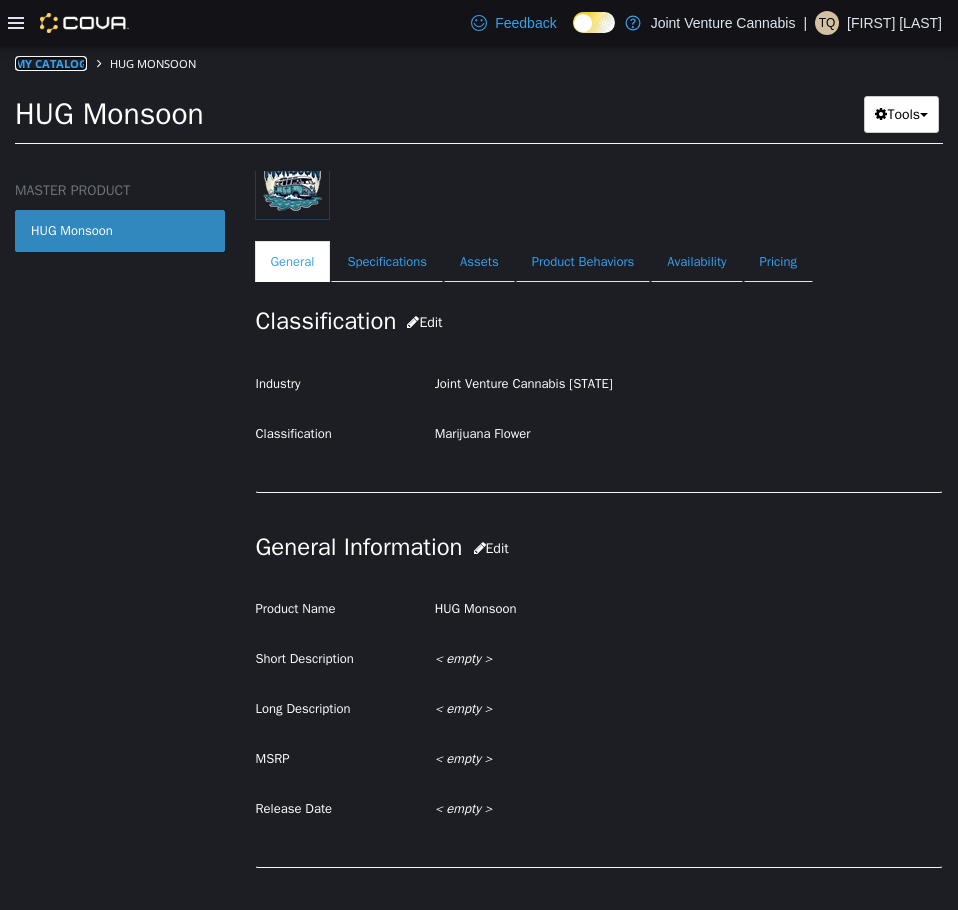 click on "My Catalog" at bounding box center (51, 62) 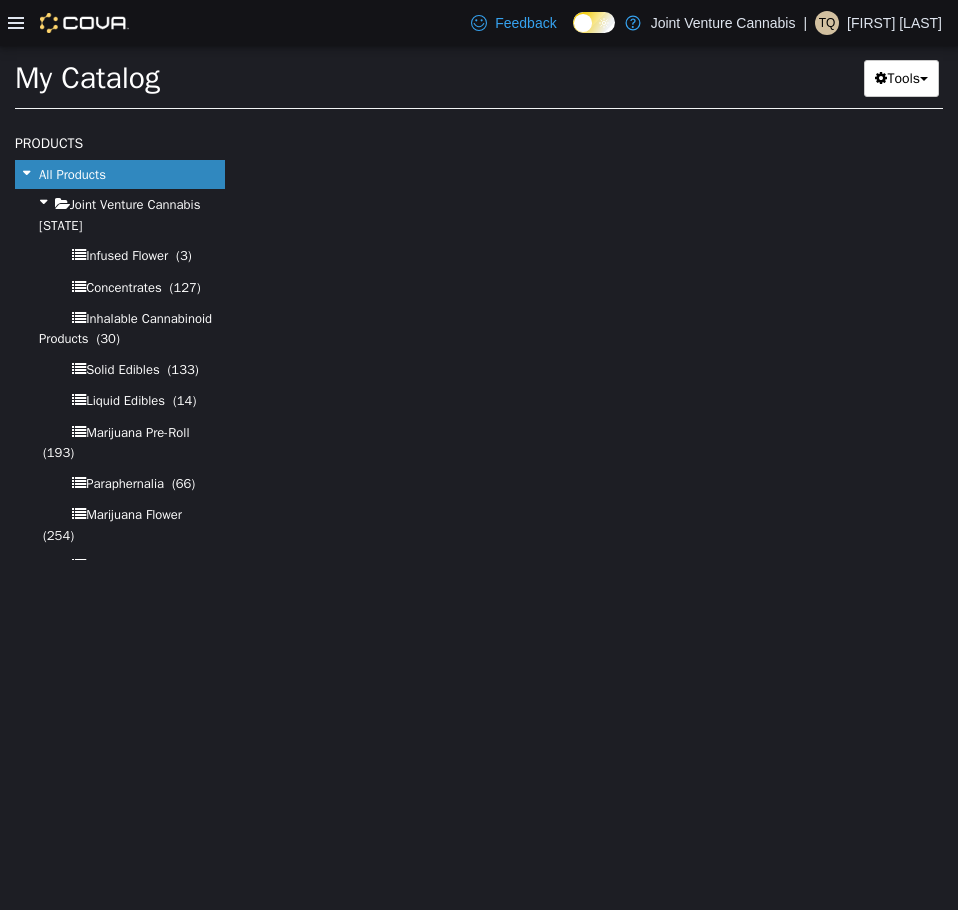 select on "**********" 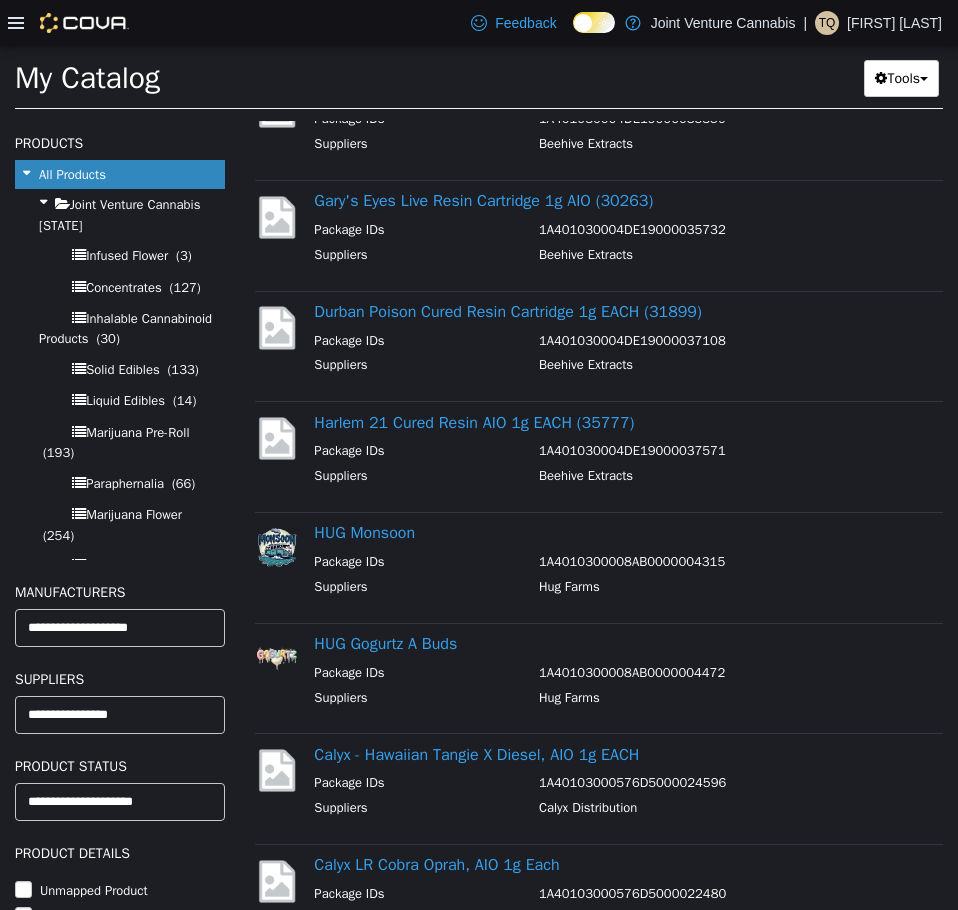 scroll, scrollTop: 400, scrollLeft: 0, axis: vertical 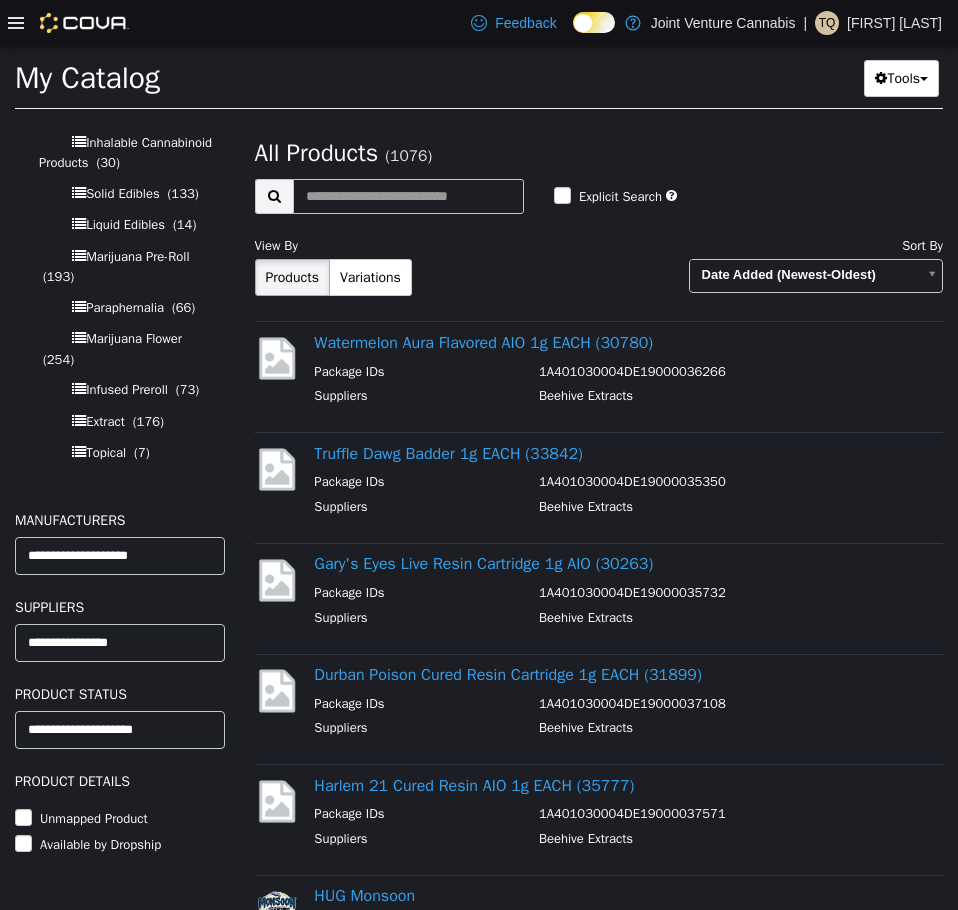 click on "**********" at bounding box center [778, 267] 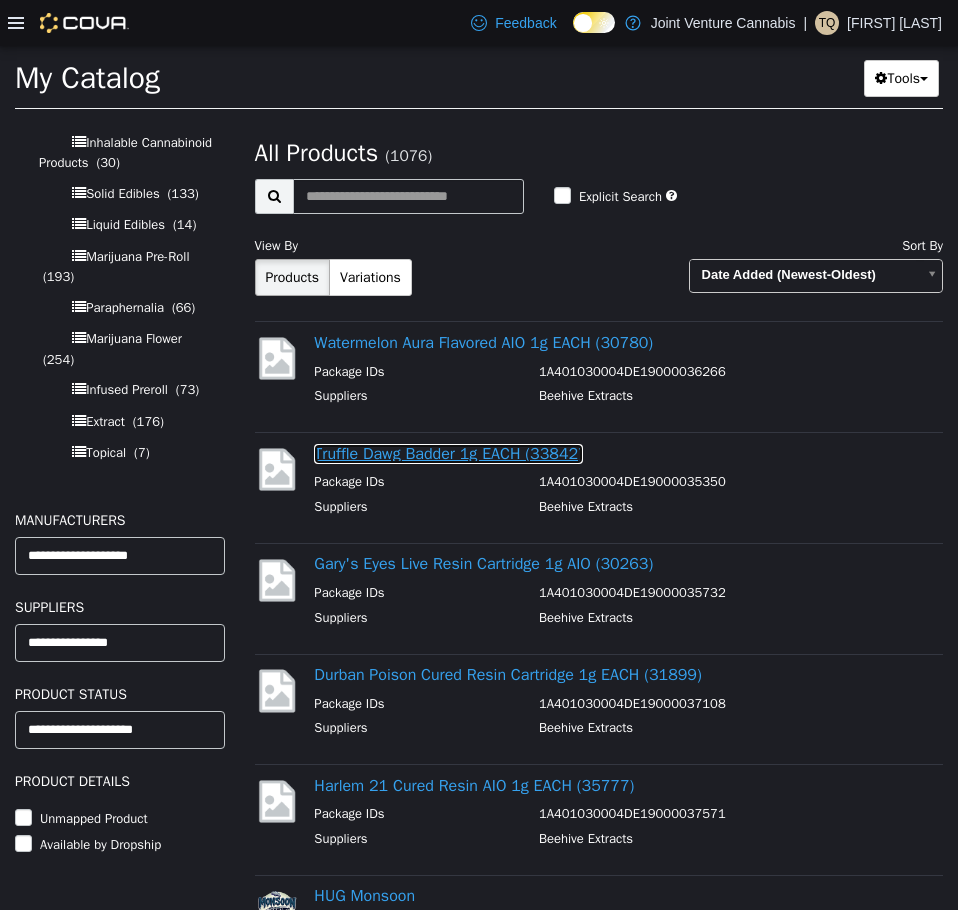 click on "Truffle Dawg Badder 1g EACH (33842)" at bounding box center [448, 453] 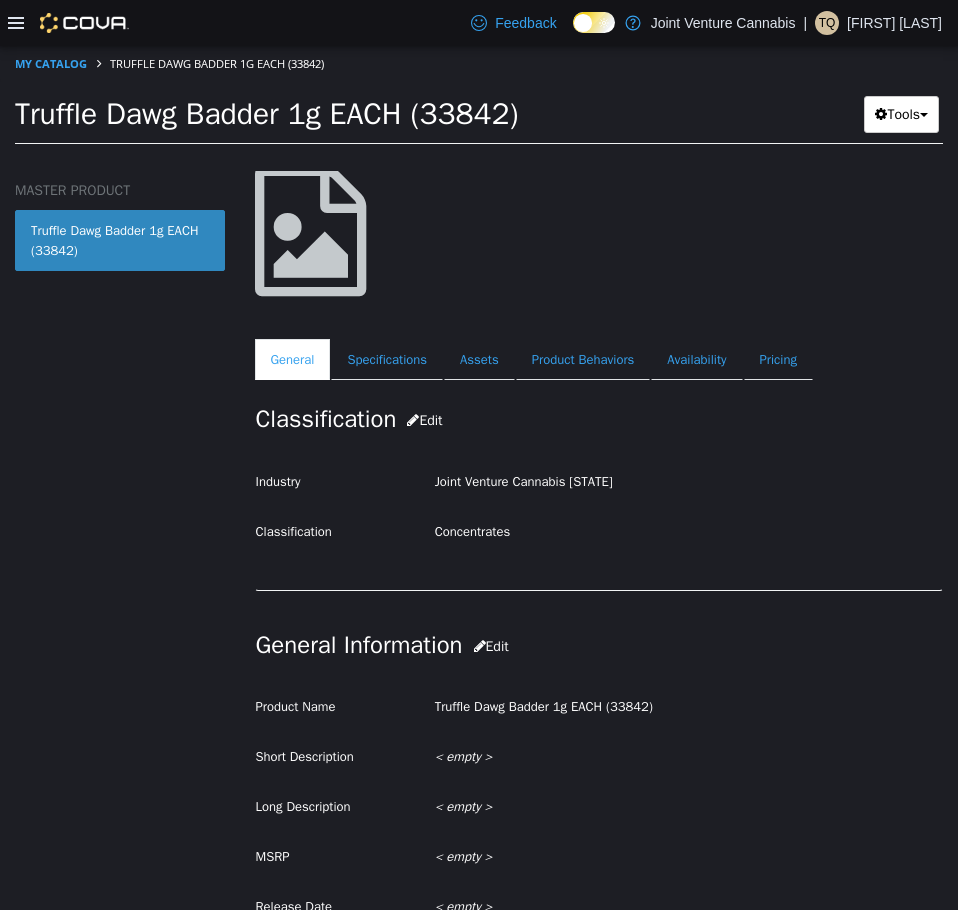 scroll, scrollTop: 0, scrollLeft: 0, axis: both 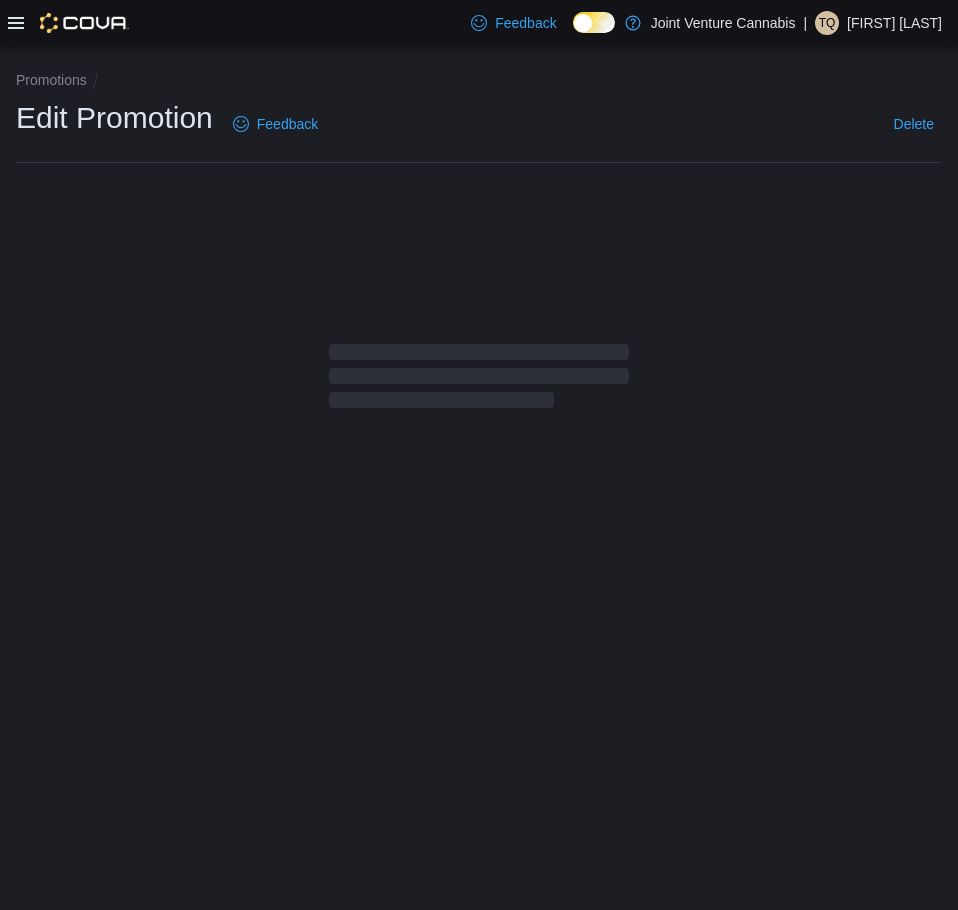 select on "**" 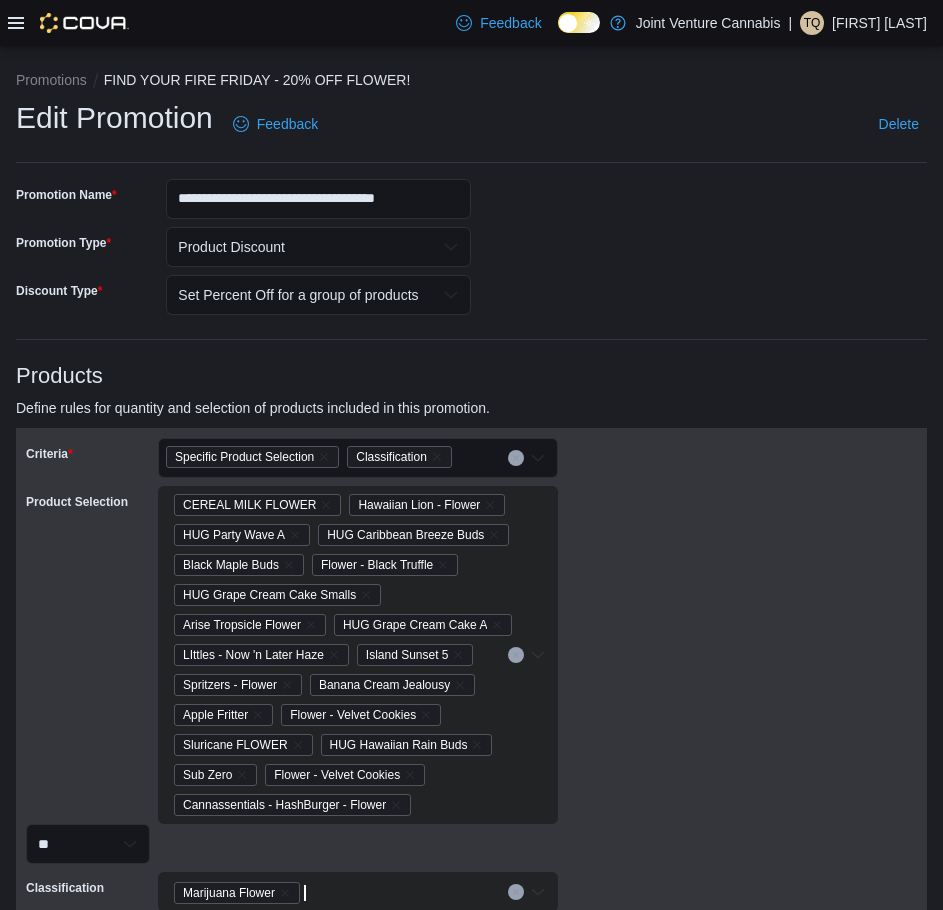 select on "**" 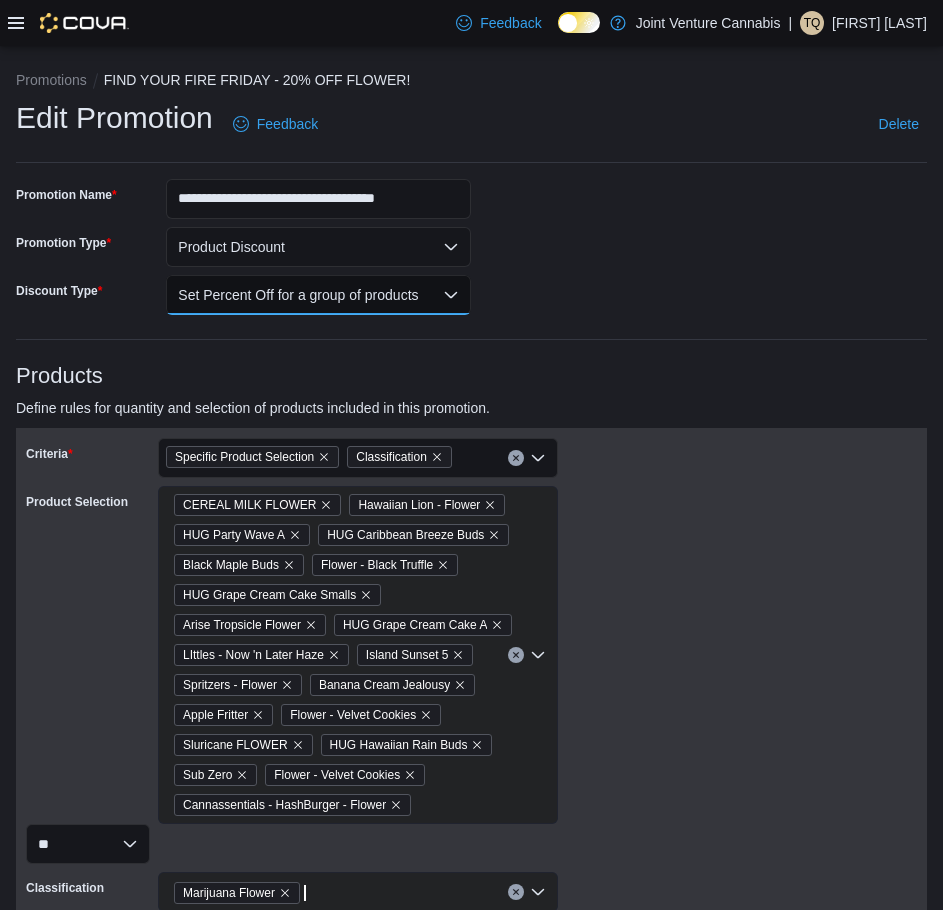 click on "Set Percent Off for a group of products" at bounding box center [318, 295] 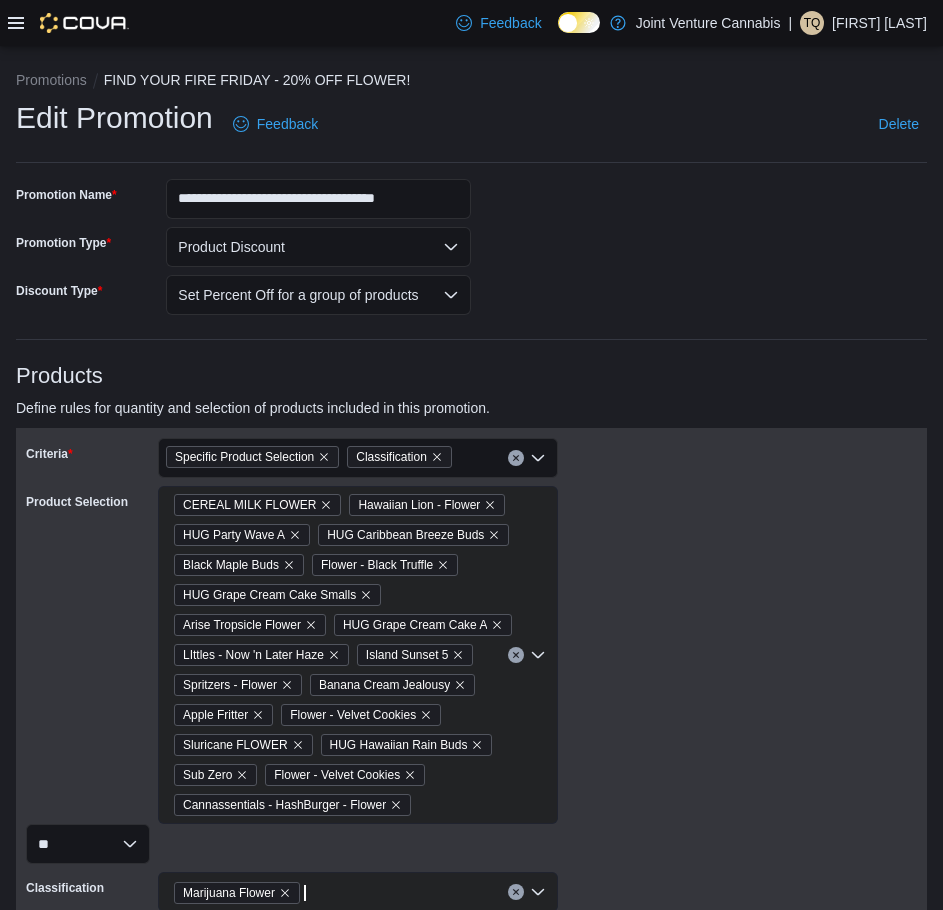 select on "**" 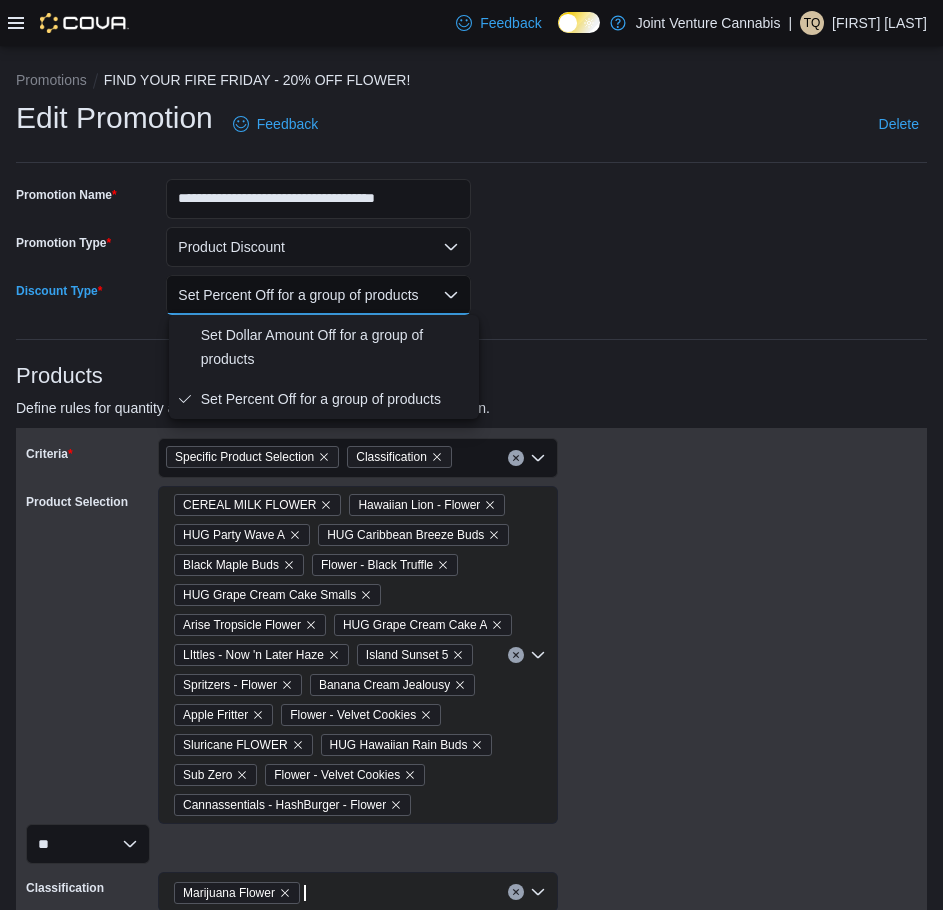 click on "Set Percent Off for a group of products" at bounding box center (318, 295) 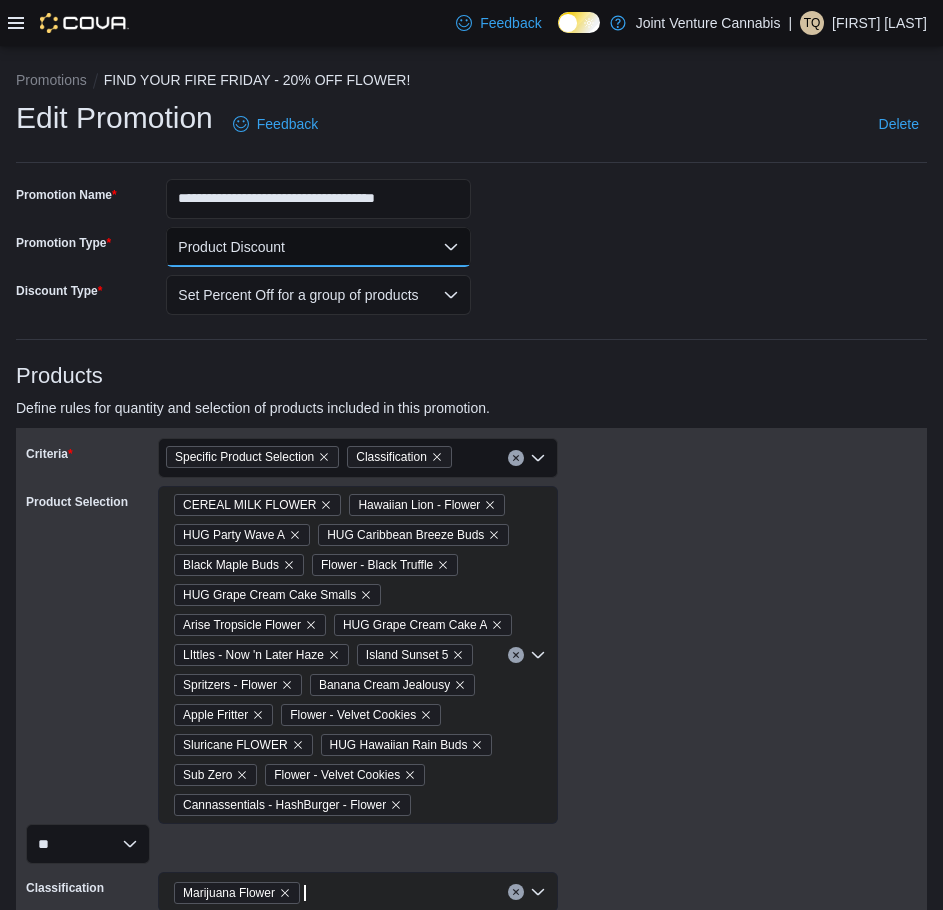 click on "Product Discount" at bounding box center [318, 247] 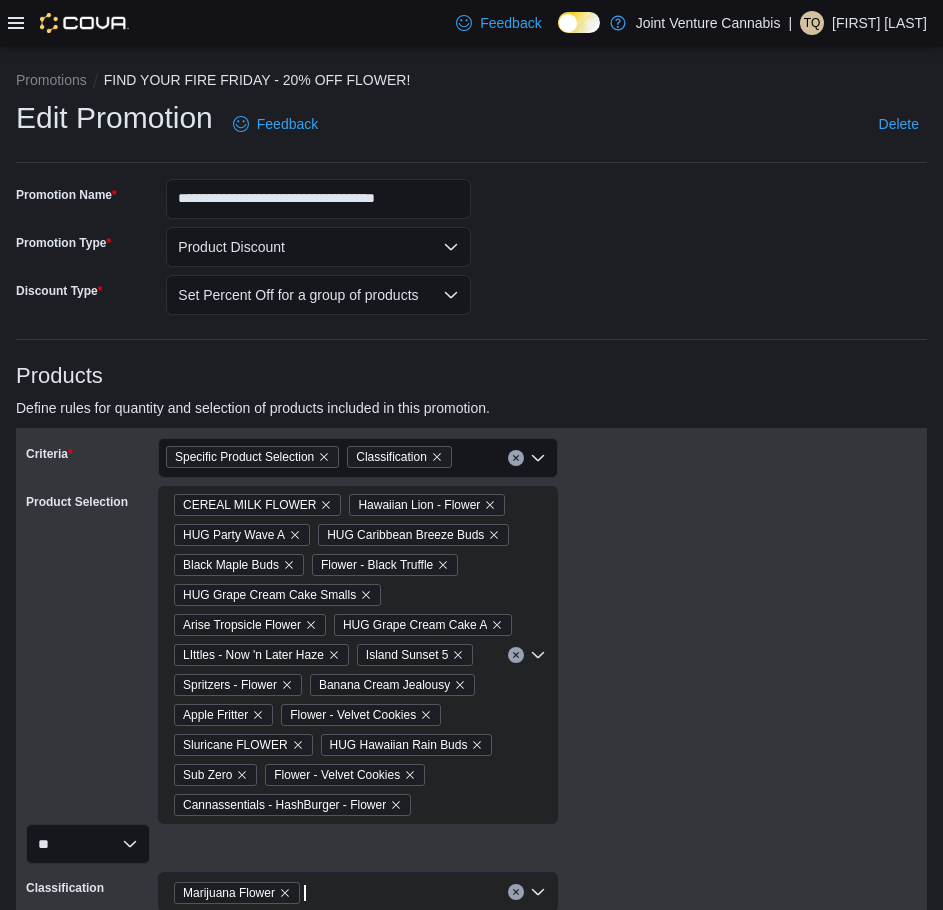 select on "**" 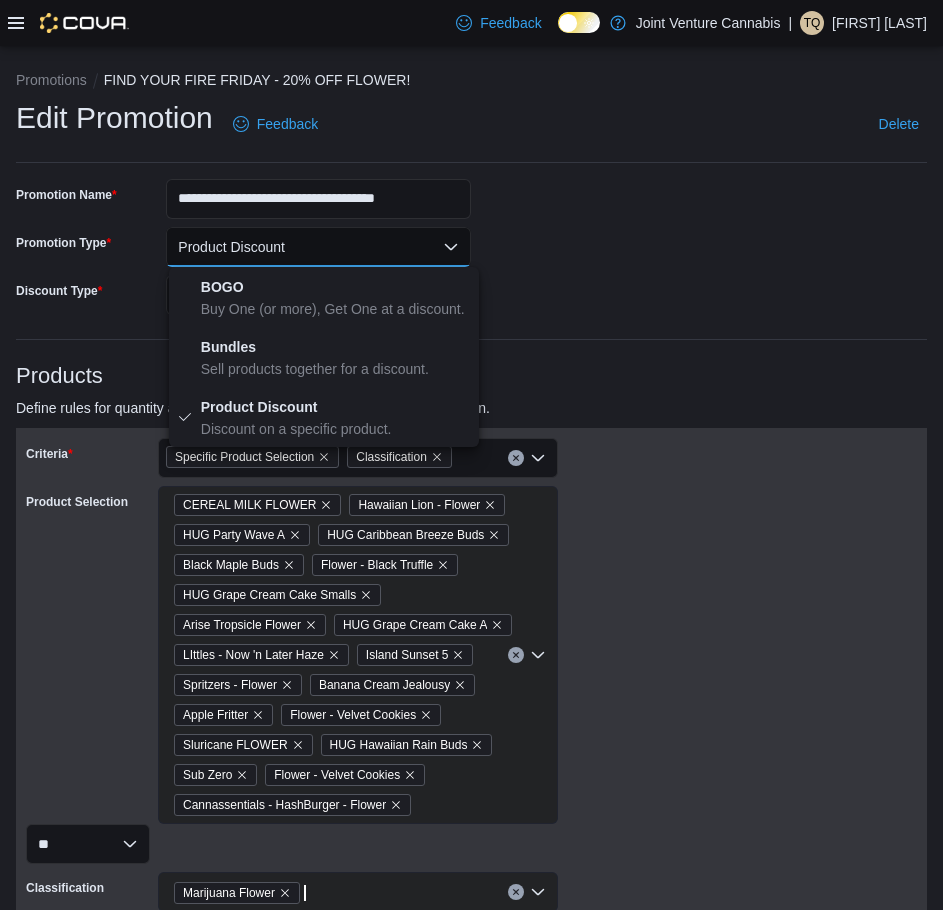 click on "**********" at bounding box center (471, 1084) 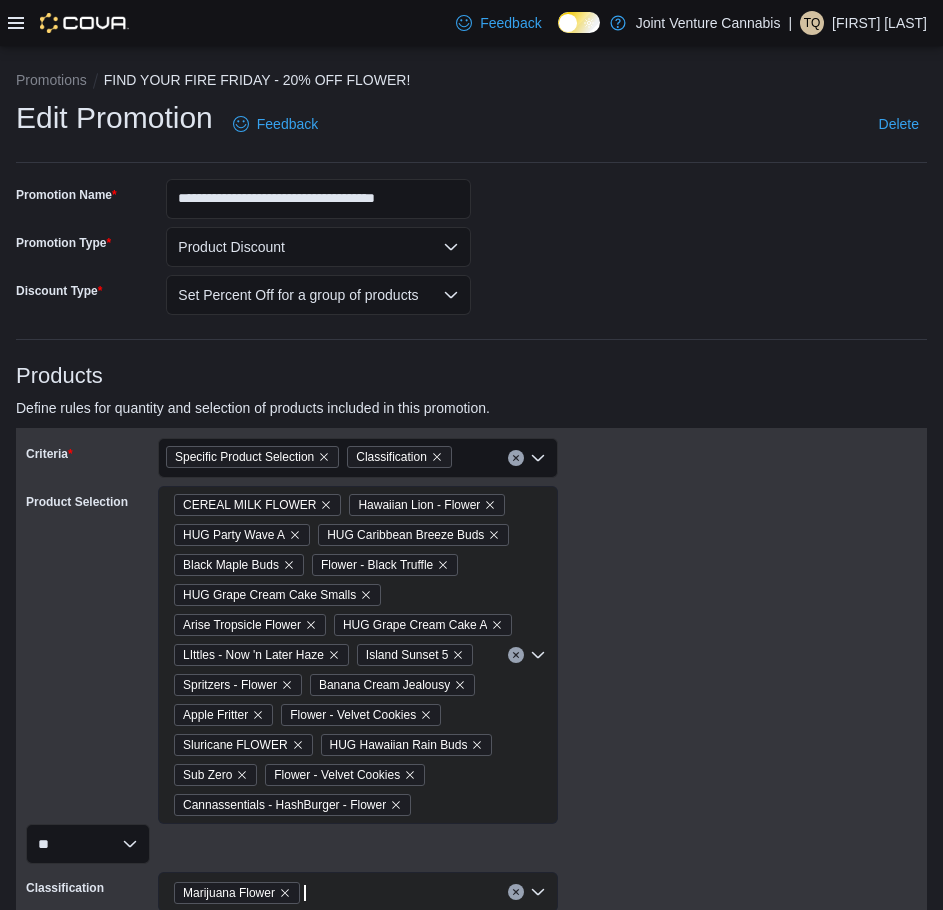 scroll, scrollTop: 100, scrollLeft: 0, axis: vertical 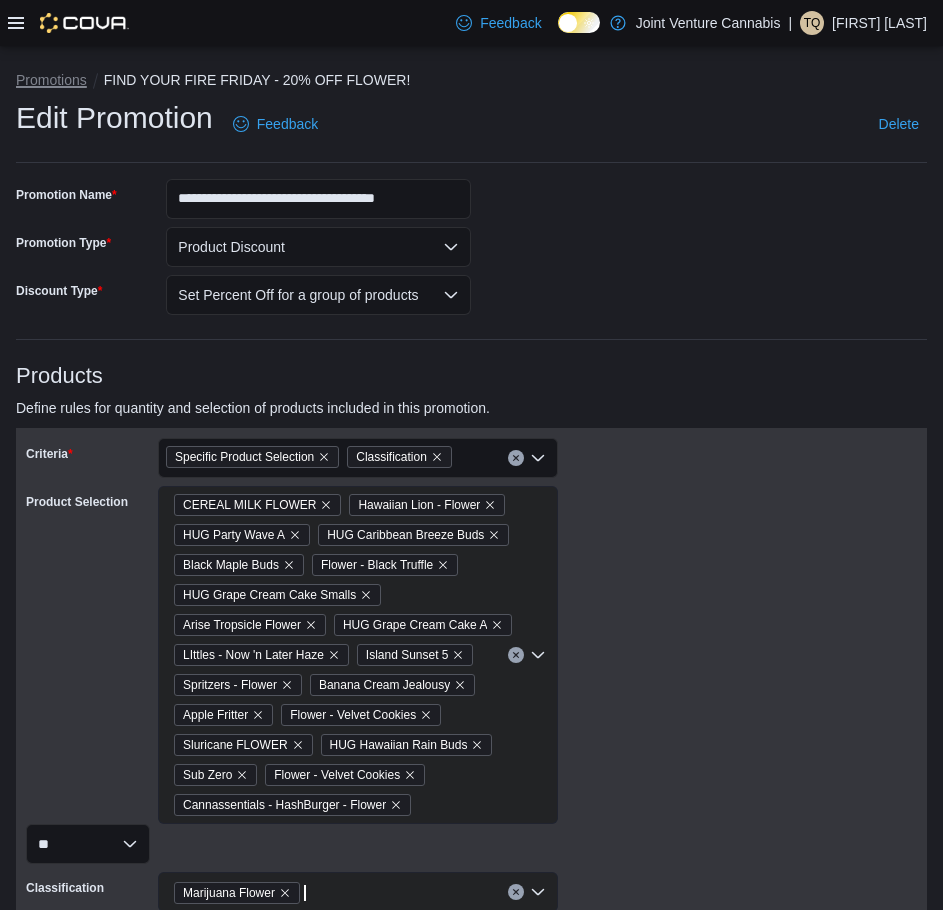 click on "Promotions" at bounding box center (51, 80) 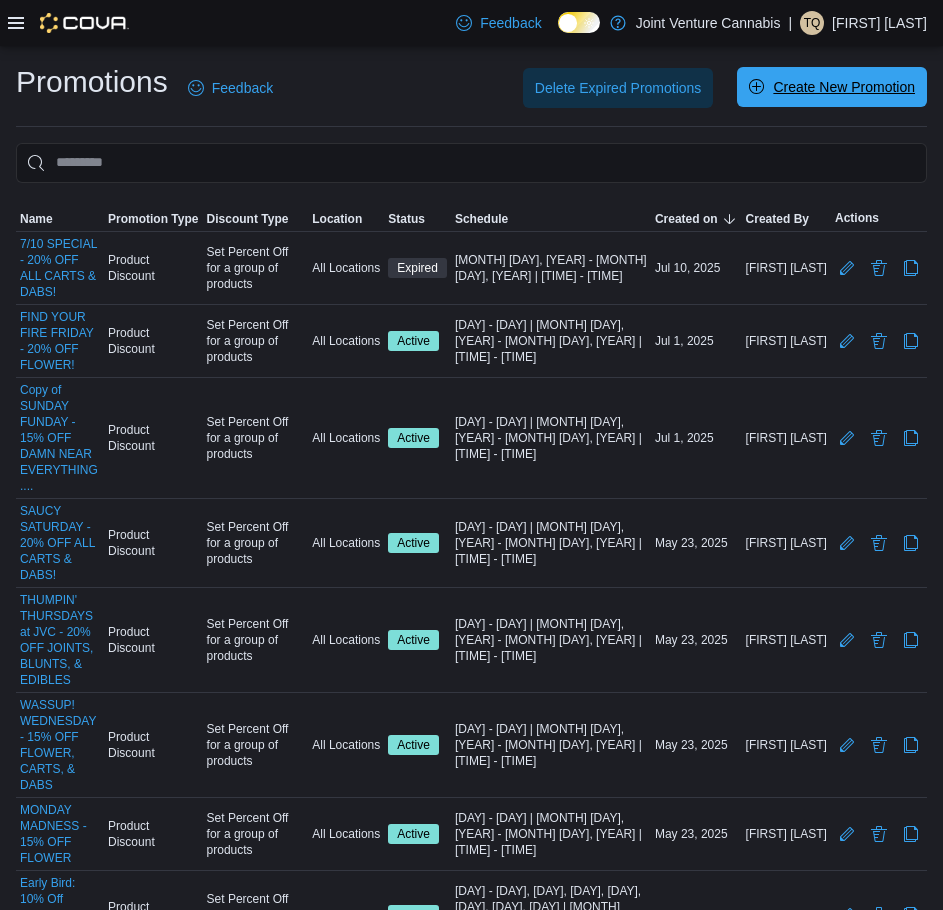 click on "Create New Promotion" at bounding box center [844, 87] 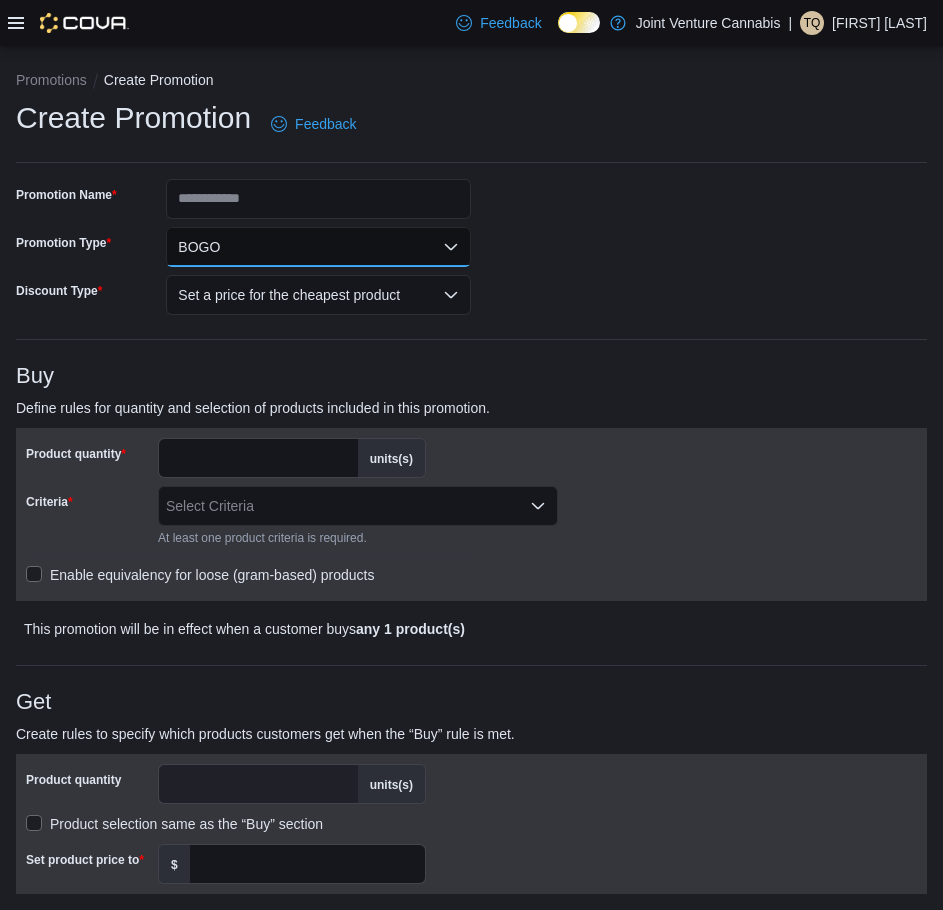 click on "BOGO" at bounding box center (318, 247) 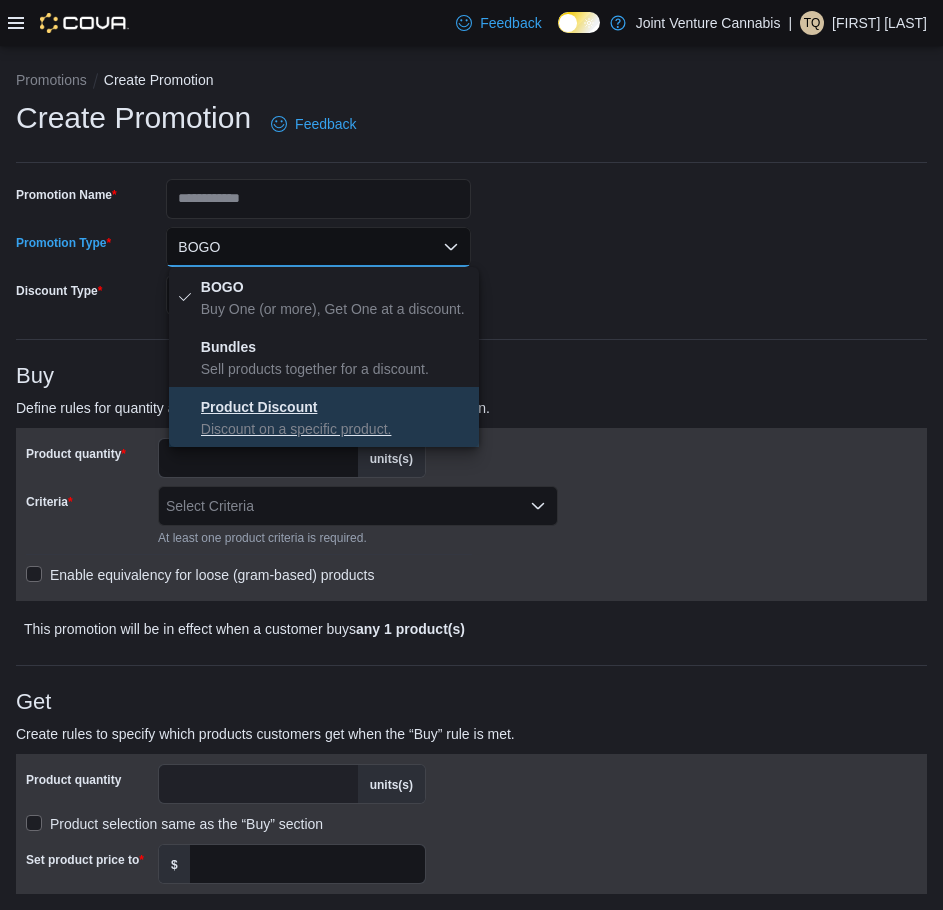 click on "Product Discount" at bounding box center (259, 407) 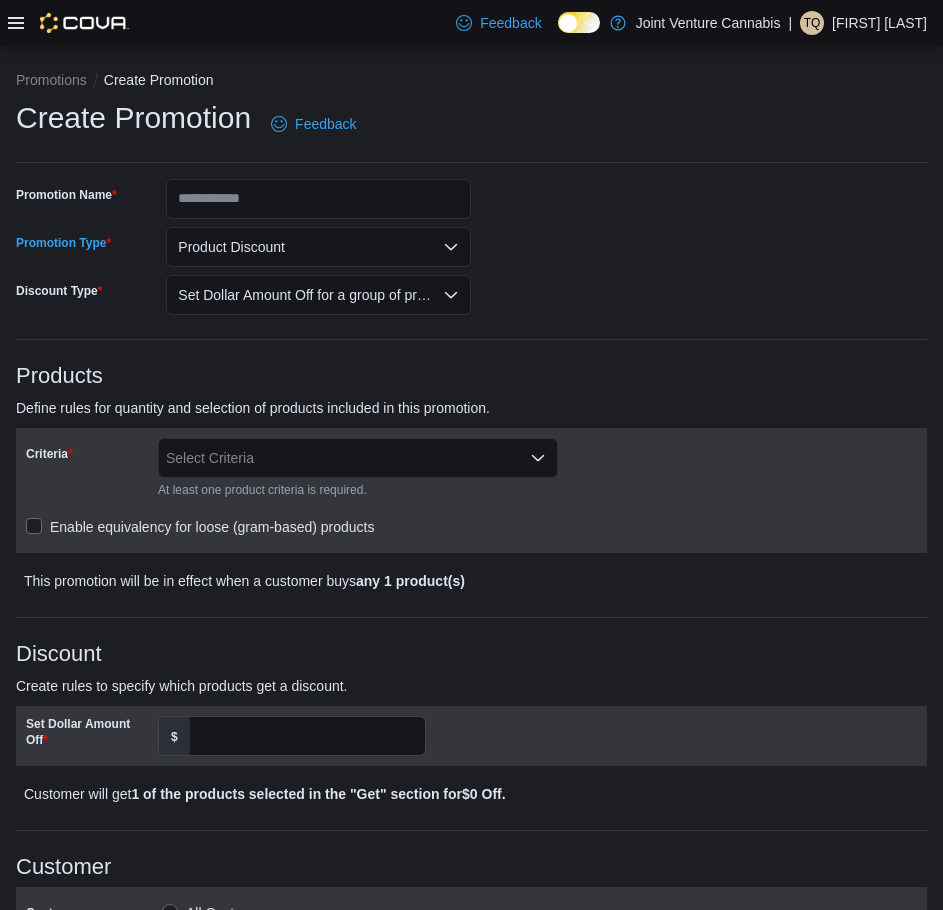click on "Select Criteria" at bounding box center [358, 458] 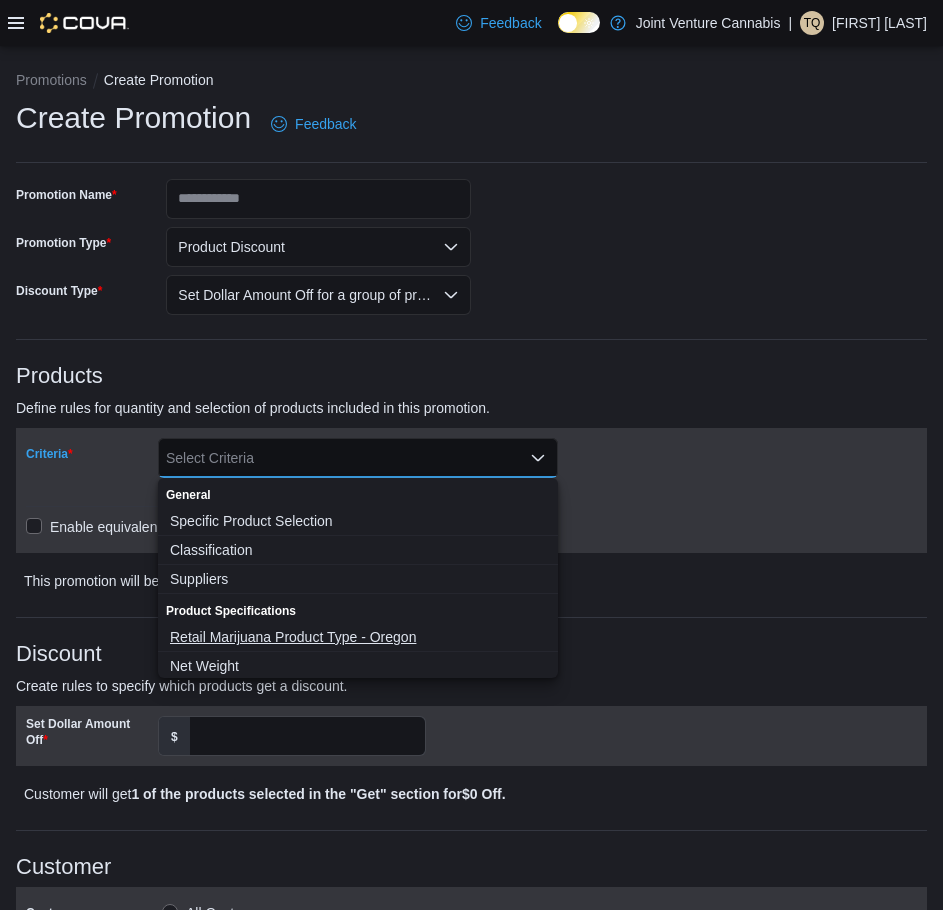 click on "Retail Marijuana Product Type - Oregon" at bounding box center [358, 637] 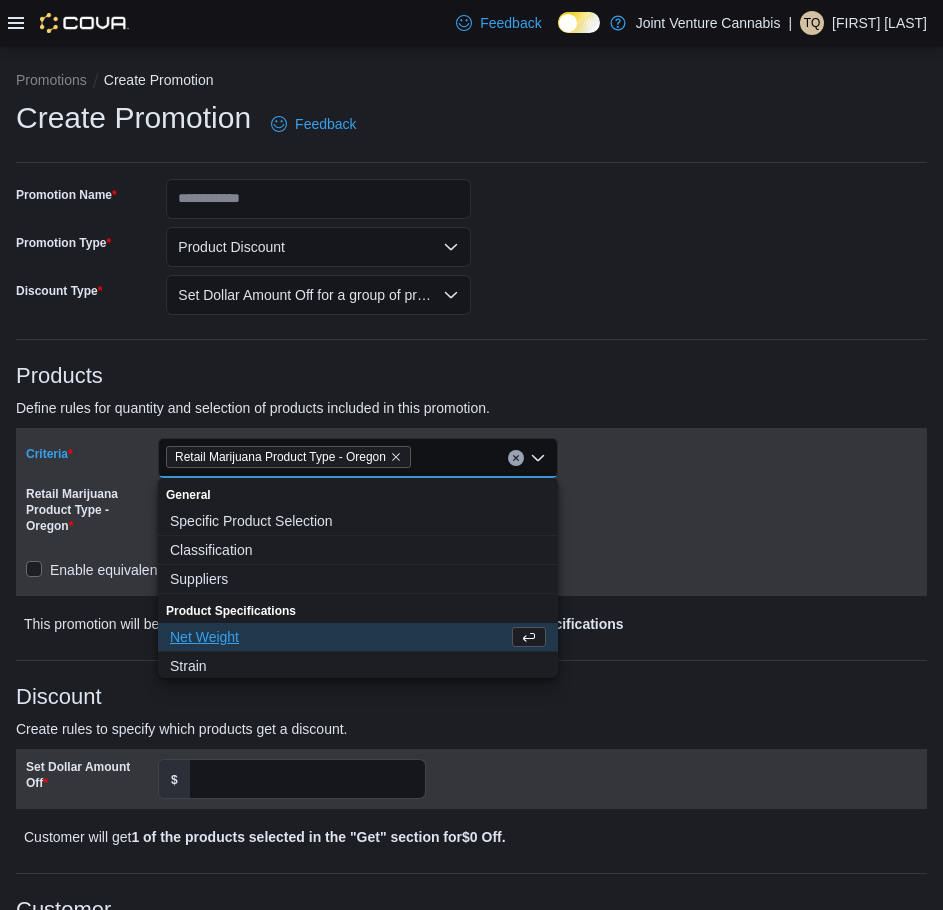 click on "Criteria Retail Marijuana Product Type - Oregon Combo box. Selected. Retail Marijuana Product Type - Oregon. Press Backspace to delete Retail Marijuana Product Type - Oregon. Combo box input. Select Criteria. Type some text or, to display a list of choices, press Down Arrow. To exit the list of choices, press Escape. Retail Marijuana Product Type - Oregon   Enable equivalency for loose (gram-based) products" at bounding box center [471, 512] 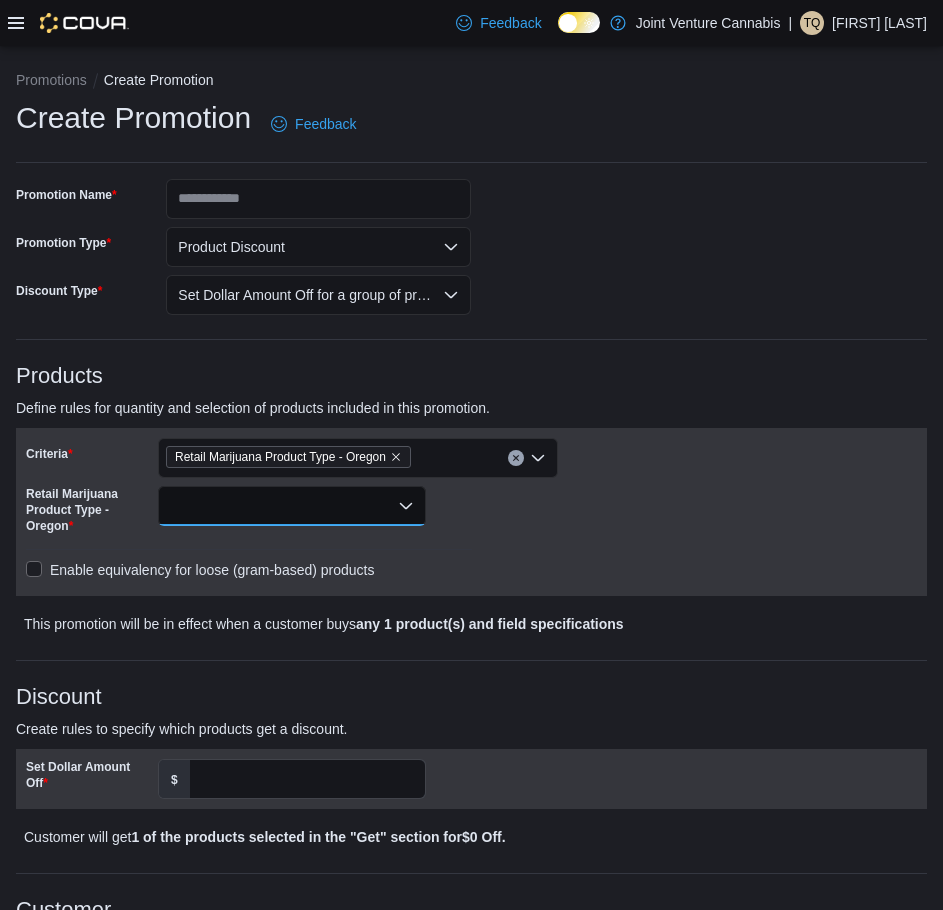 click on "Retail Marijuana Product Type - Oregon" at bounding box center (292, 506) 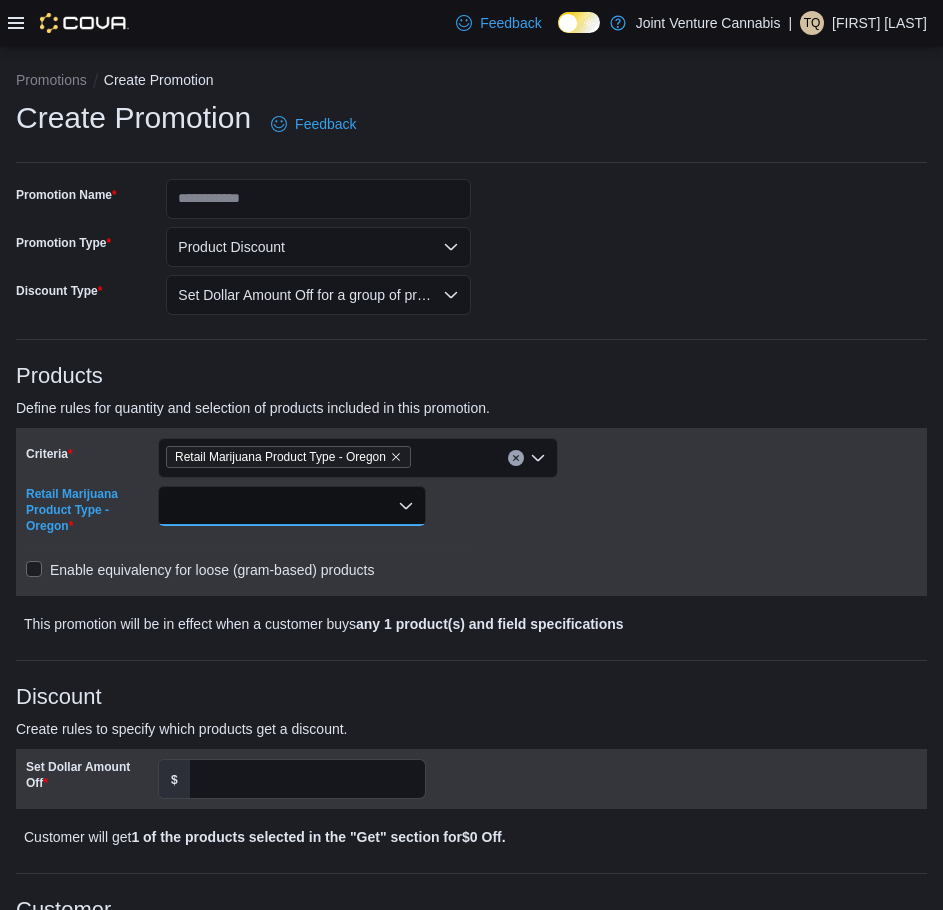 click on "Retail Marijuana Product Type - Oregon" at bounding box center (292, 506) 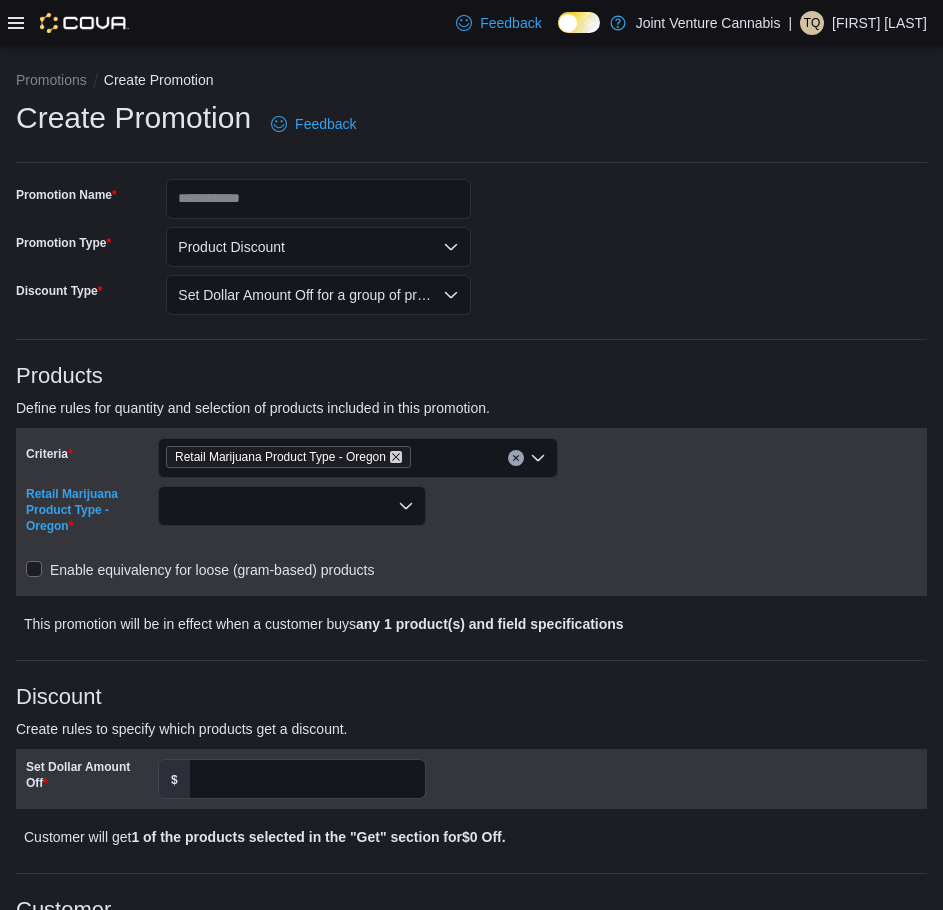 click 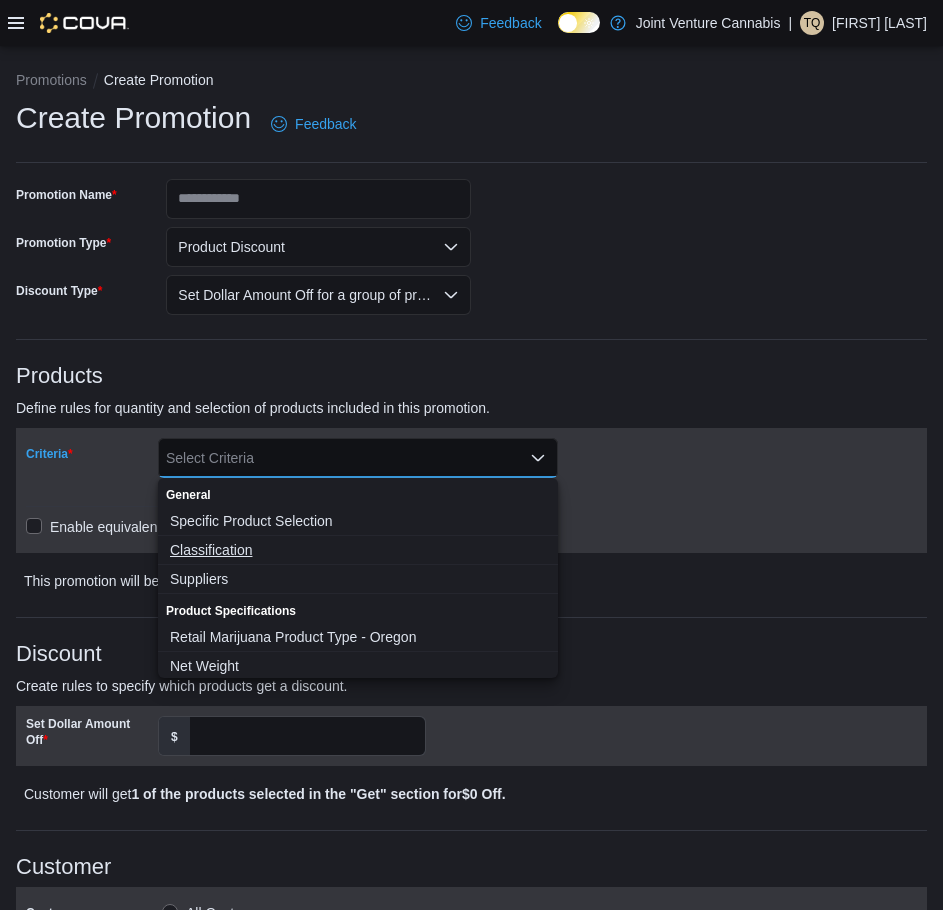 click on "Classification" at bounding box center (358, 550) 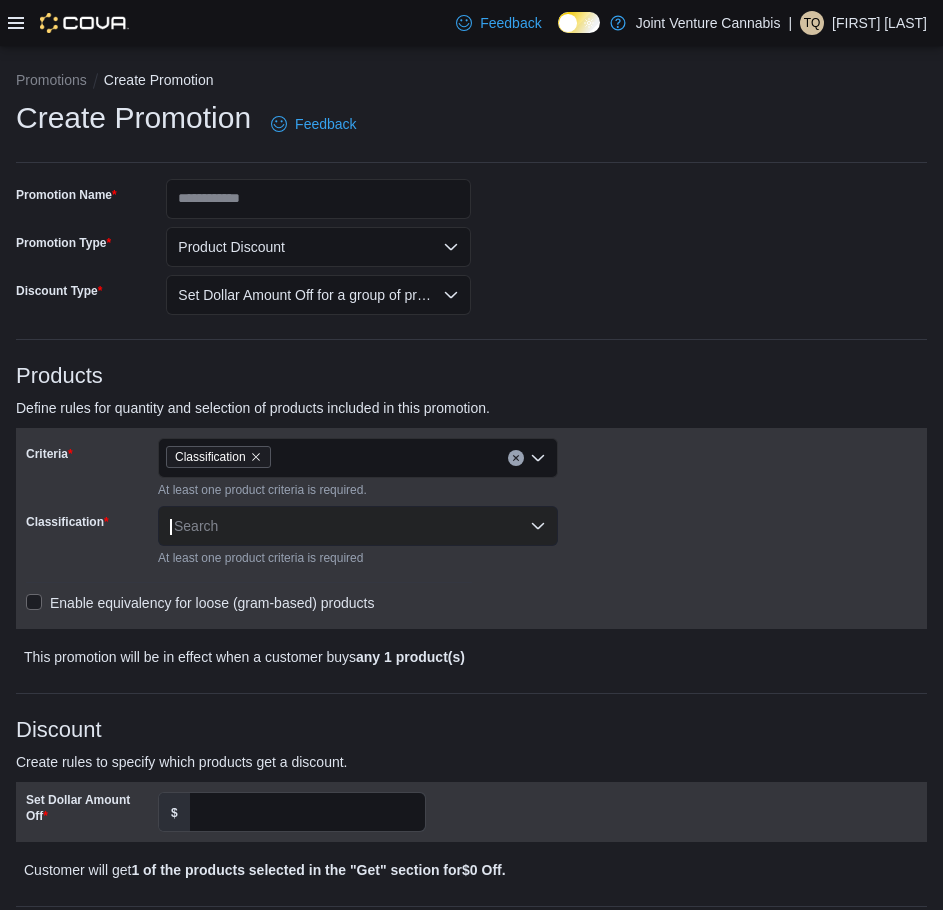 click on "Criteria Classification At least one product criteria is required. Classification Search At least one product criteria is required Enable equivalency for loose (gram-based) products" at bounding box center (471, 528) 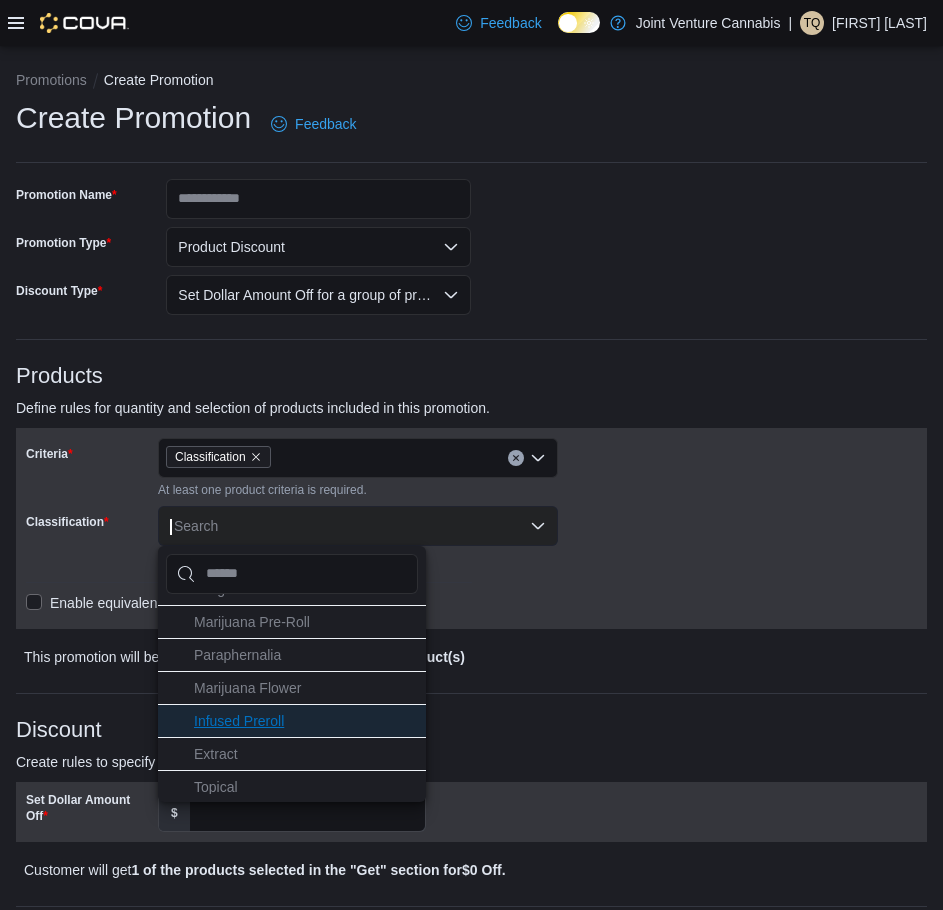 scroll, scrollTop: 299, scrollLeft: 0, axis: vertical 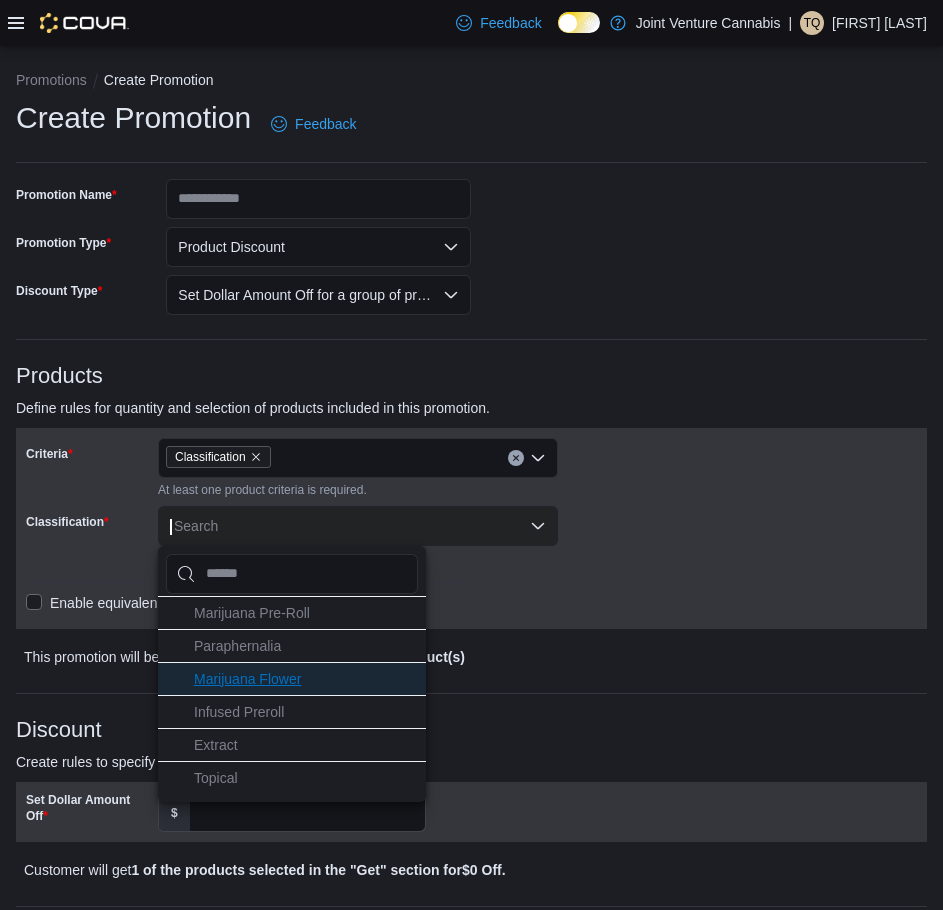 click on "Marijuana Flower" at bounding box center (247, 679) 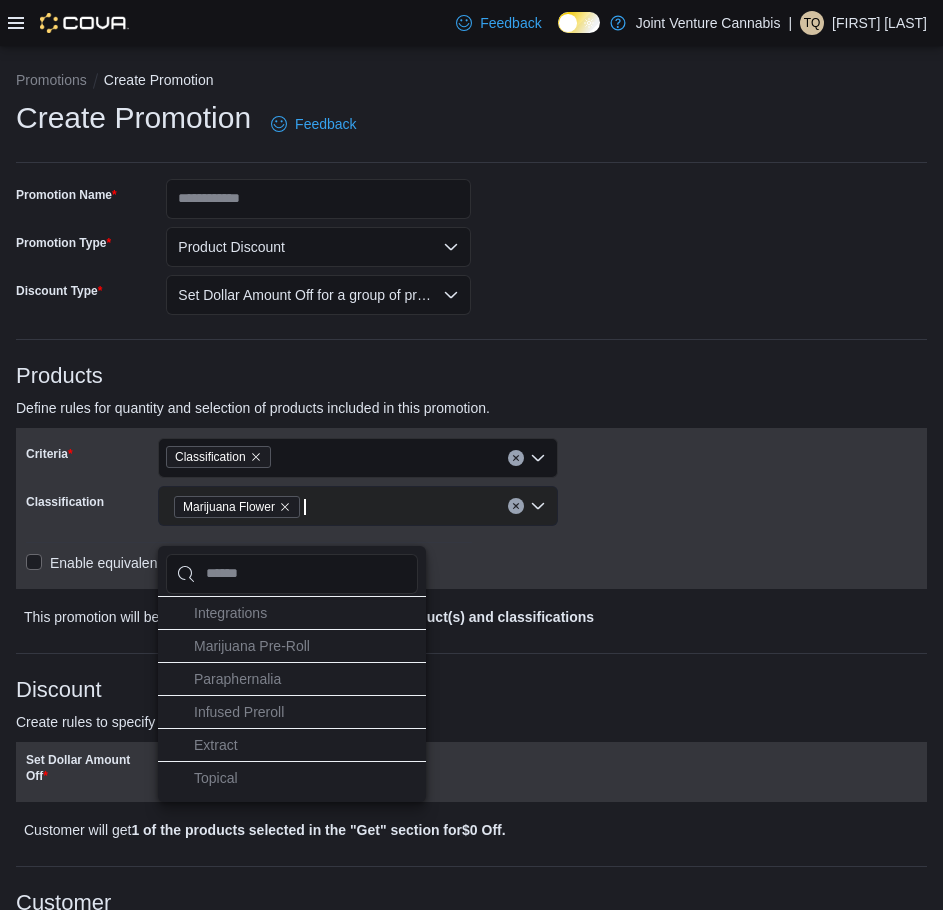 scroll, scrollTop: 266, scrollLeft: 0, axis: vertical 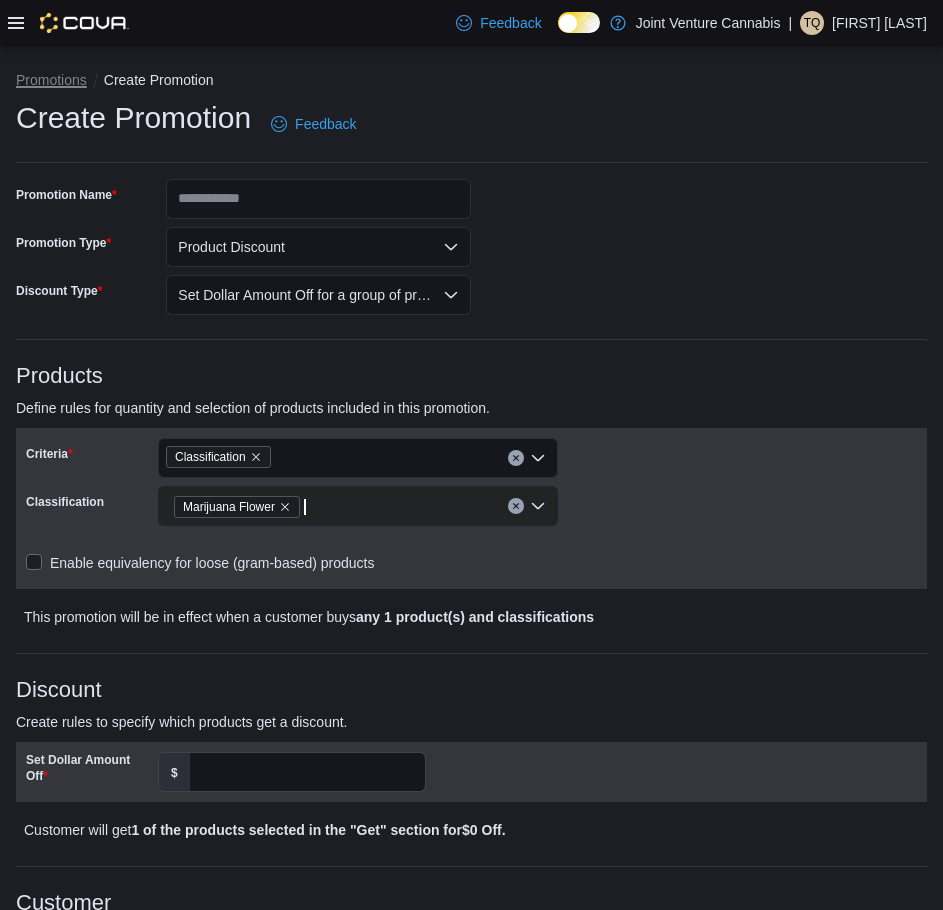 click on "Promotions" at bounding box center (51, 80) 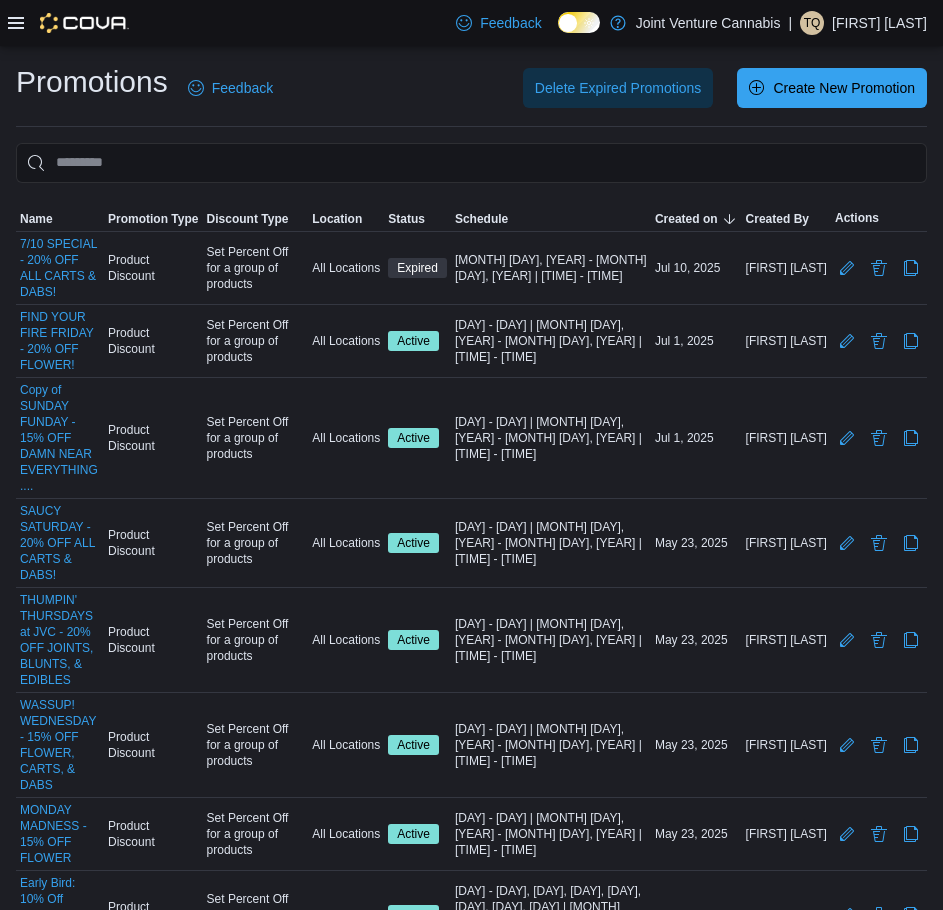 click on "Terrence Quarles" at bounding box center (879, 23) 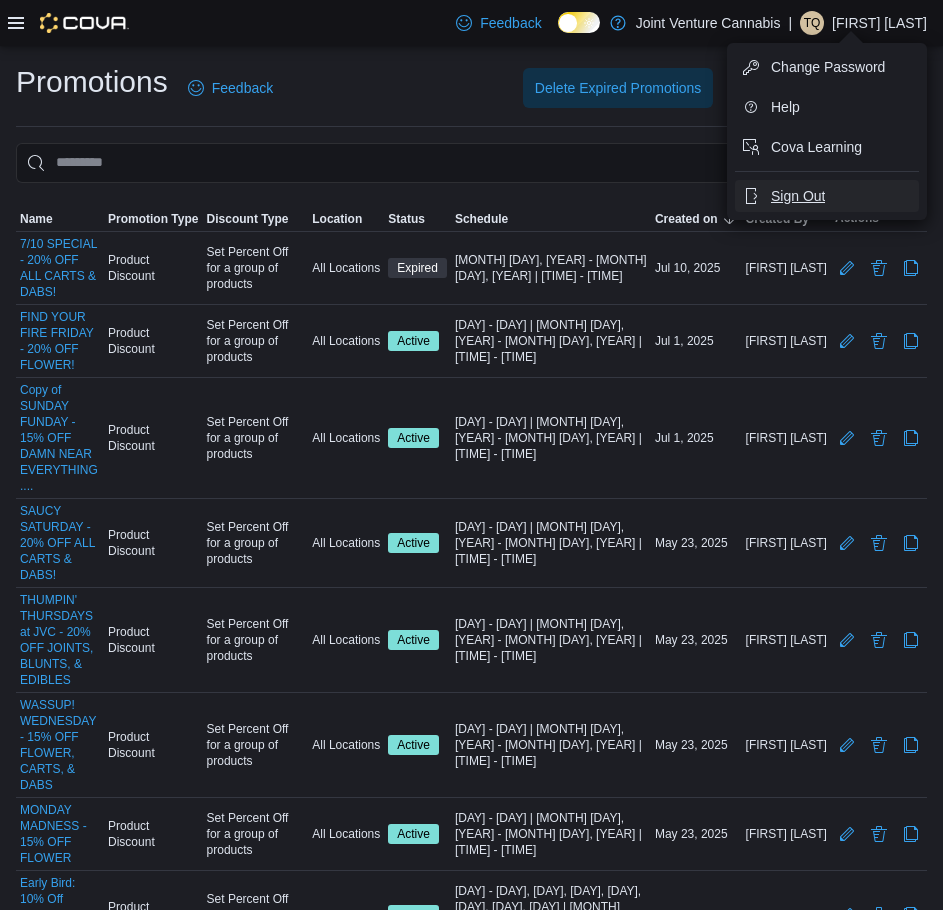 click on "Sign Out" at bounding box center [798, 196] 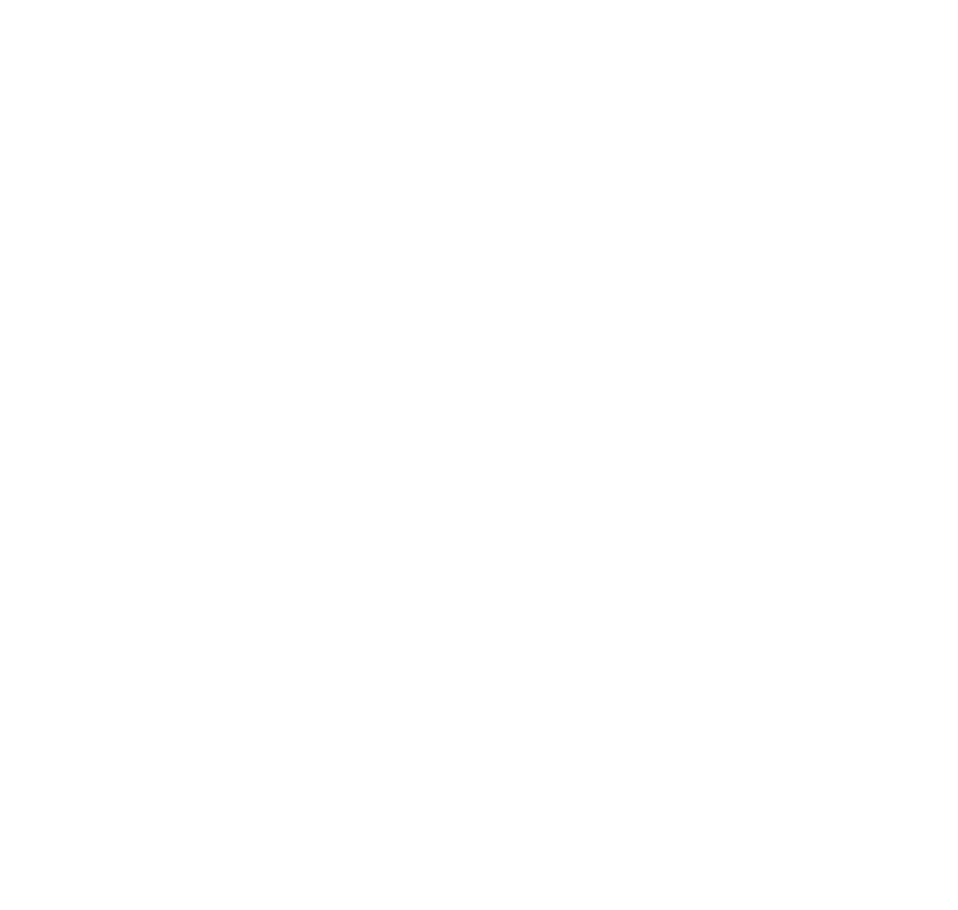 scroll, scrollTop: 0, scrollLeft: 0, axis: both 